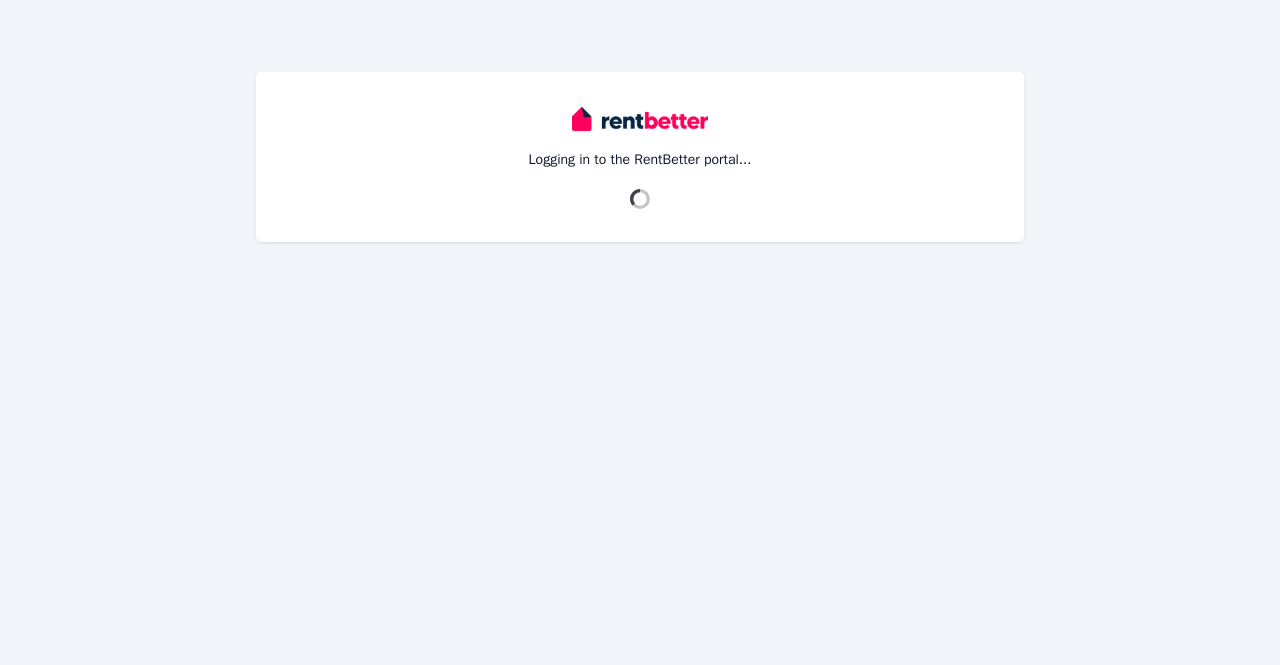 scroll, scrollTop: 0, scrollLeft: 0, axis: both 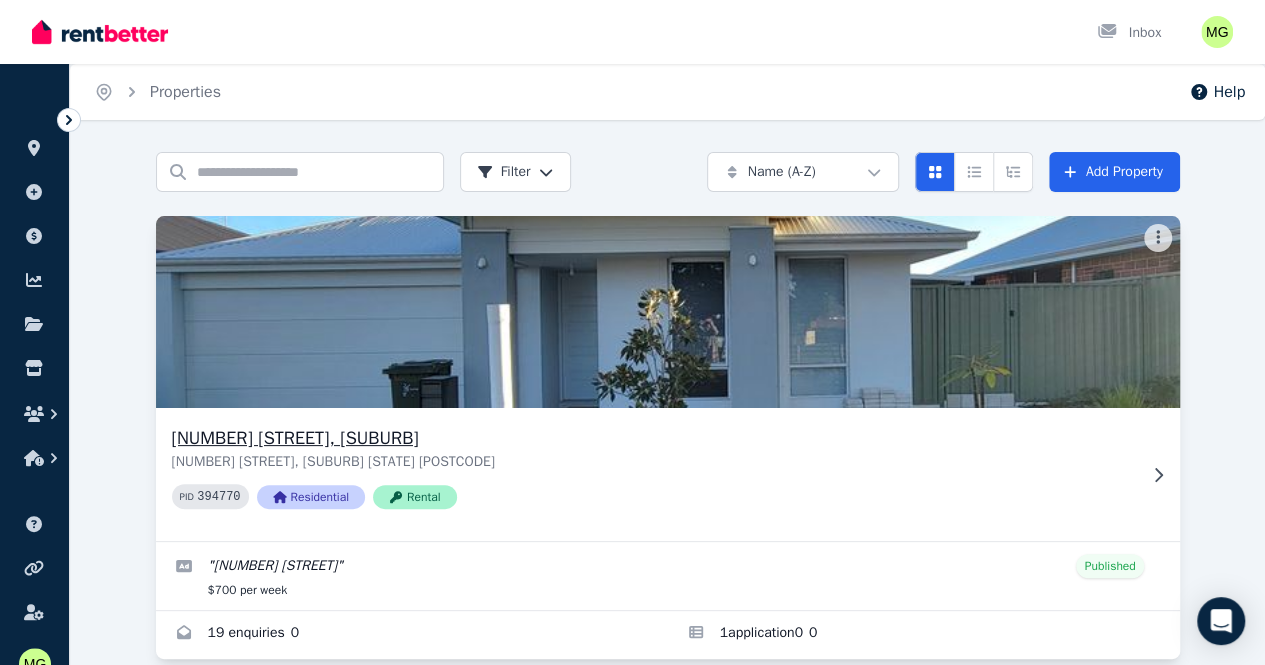 click on "[NUMBER] [STREET], [SUBURB]" at bounding box center [654, 438] 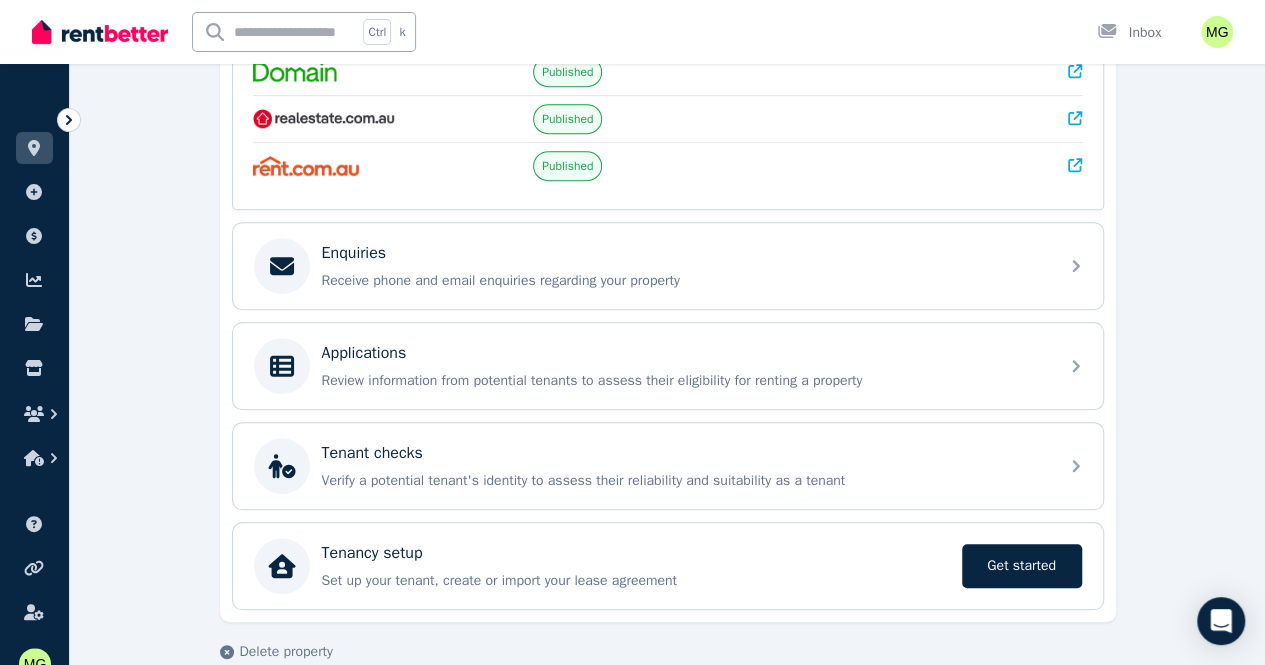 scroll, scrollTop: 516, scrollLeft: 0, axis: vertical 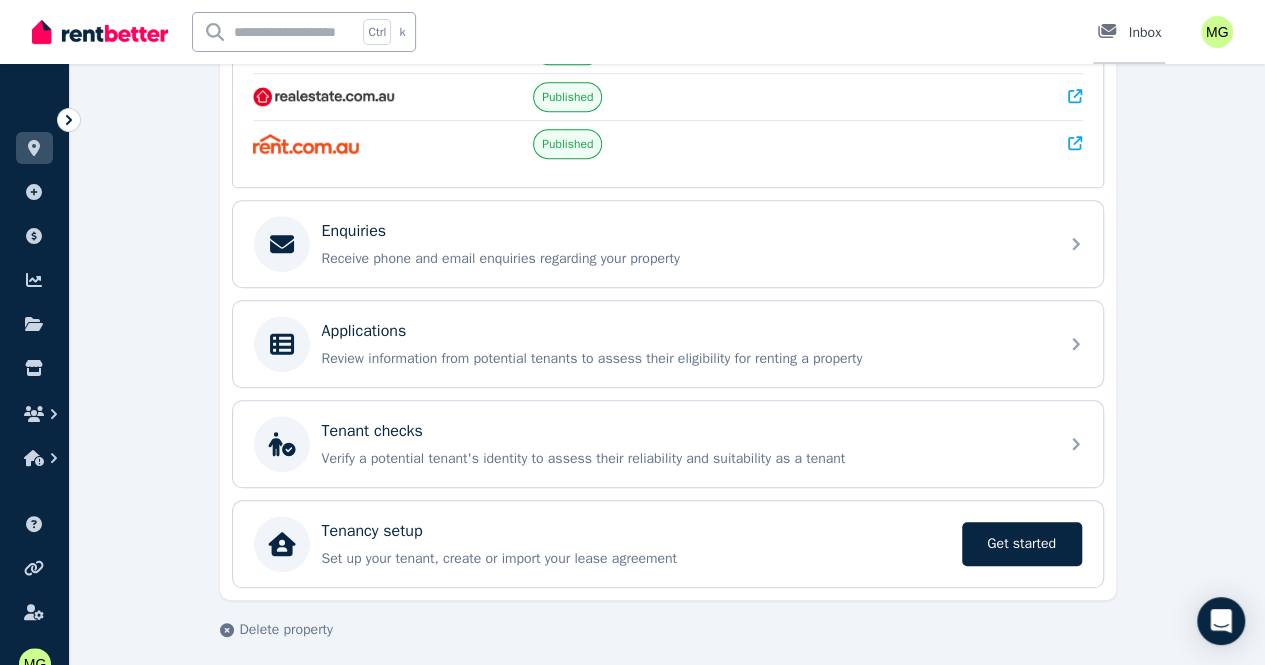 click on "Inbox" at bounding box center [1129, 33] 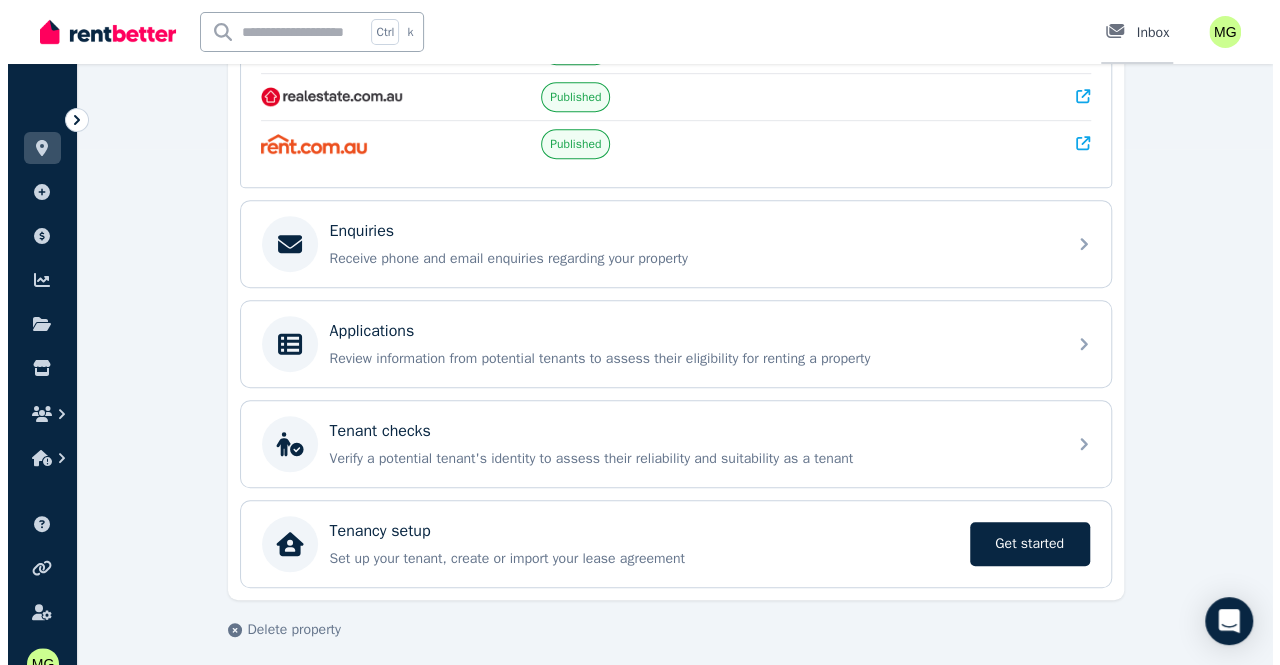 scroll, scrollTop: 0, scrollLeft: 0, axis: both 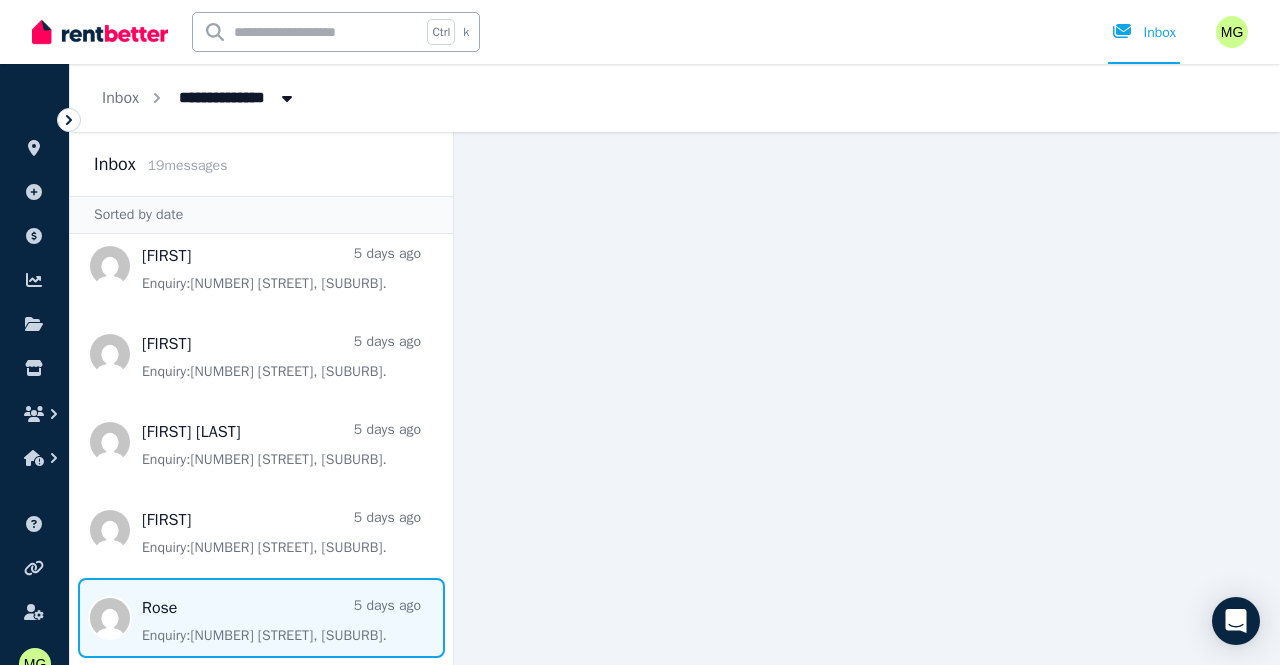 click at bounding box center (261, 618) 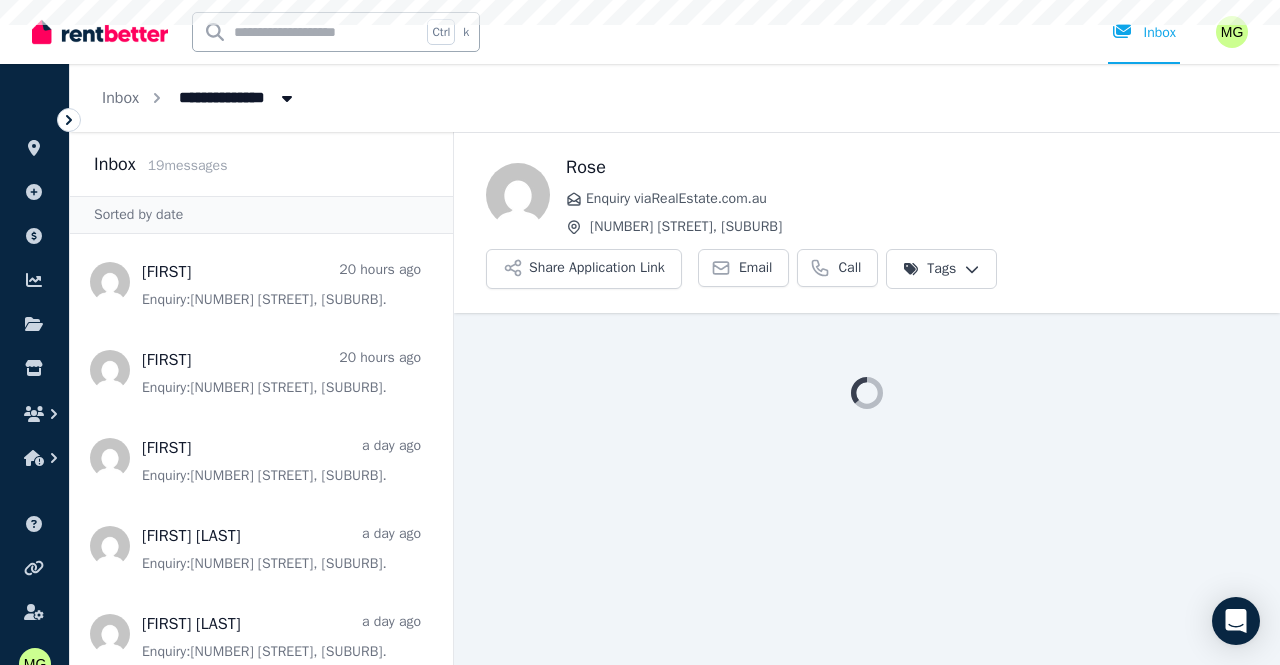 scroll, scrollTop: 0, scrollLeft: 0, axis: both 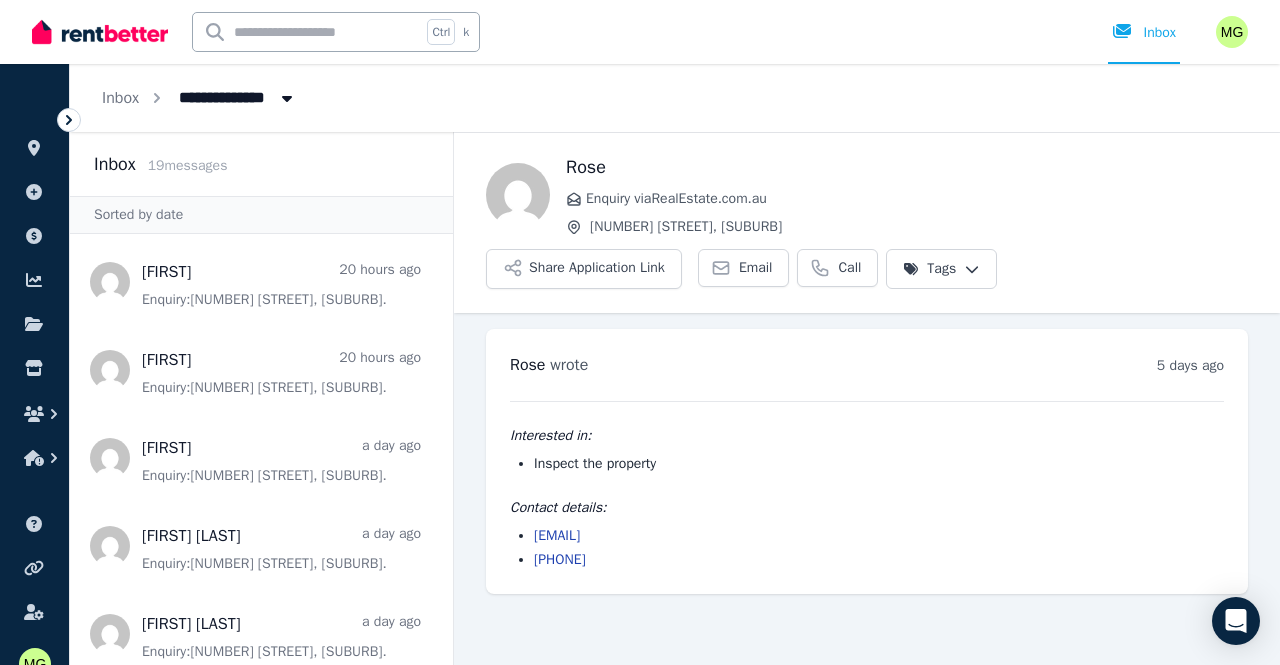 click on "[PHONE]" at bounding box center (879, 560) 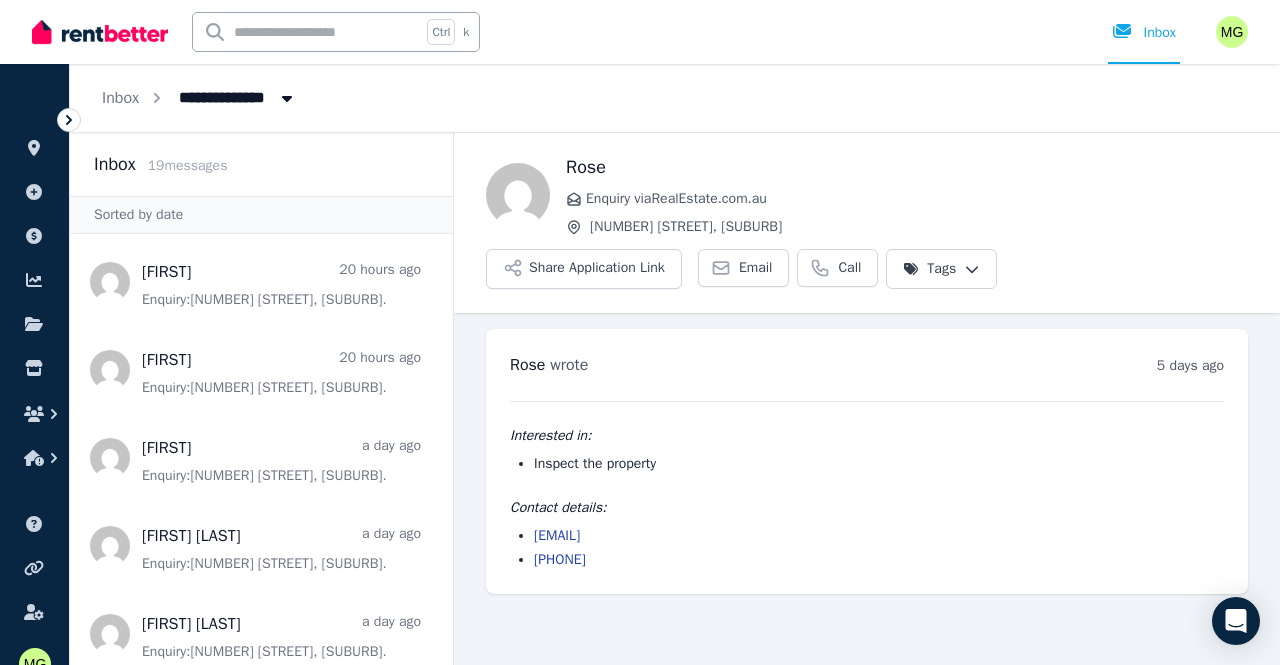 drag, startPoint x: 619, startPoint y: 563, endPoint x: 530, endPoint y: 561, distance: 89.02247 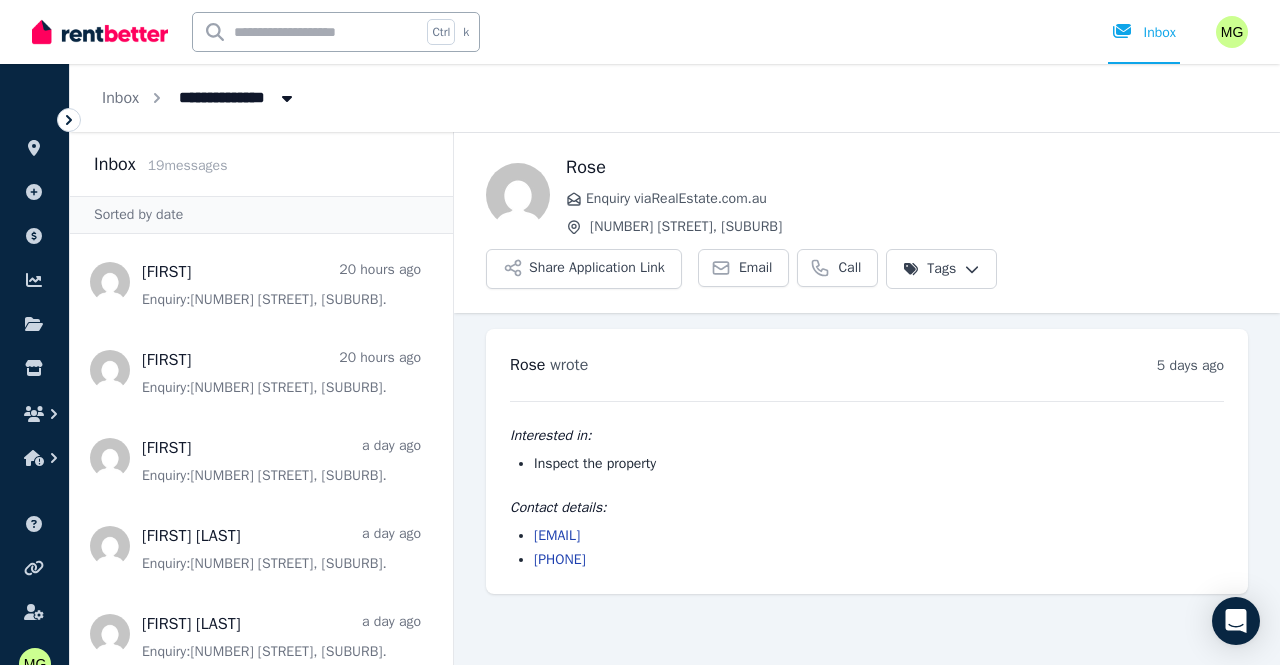 click on "[EMAIL] [PHONE]" at bounding box center (867, 548) 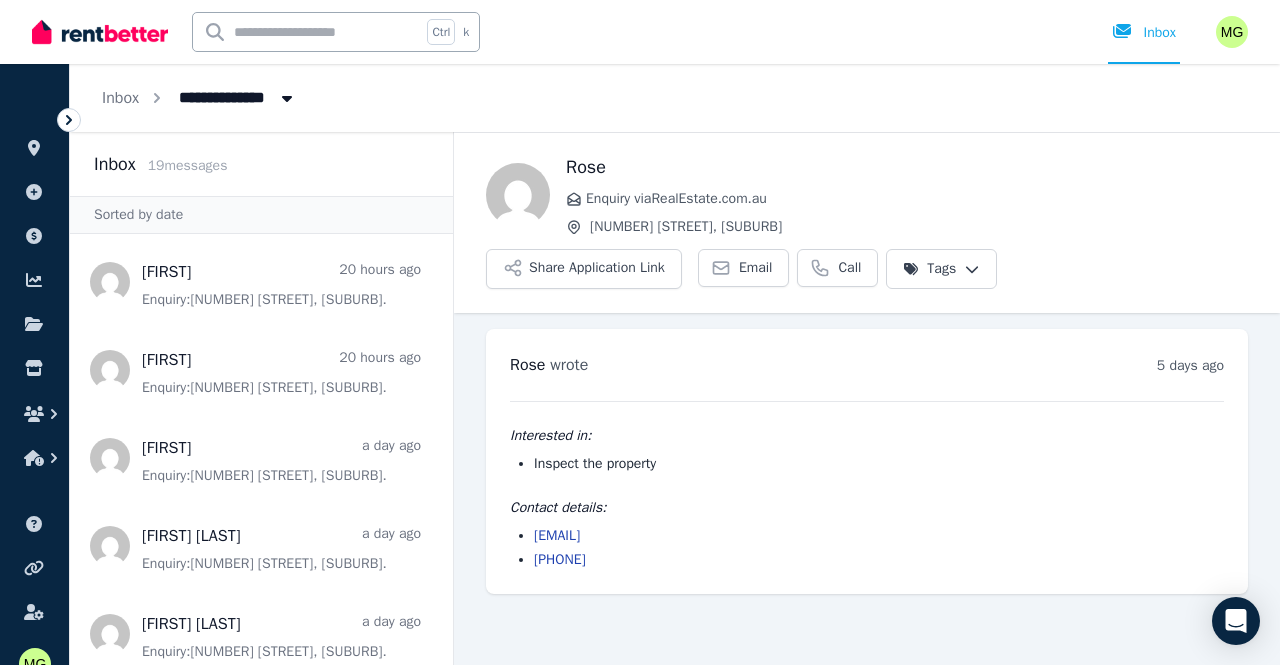 drag, startPoint x: 690, startPoint y: 540, endPoint x: 534, endPoint y: 531, distance: 156.2594 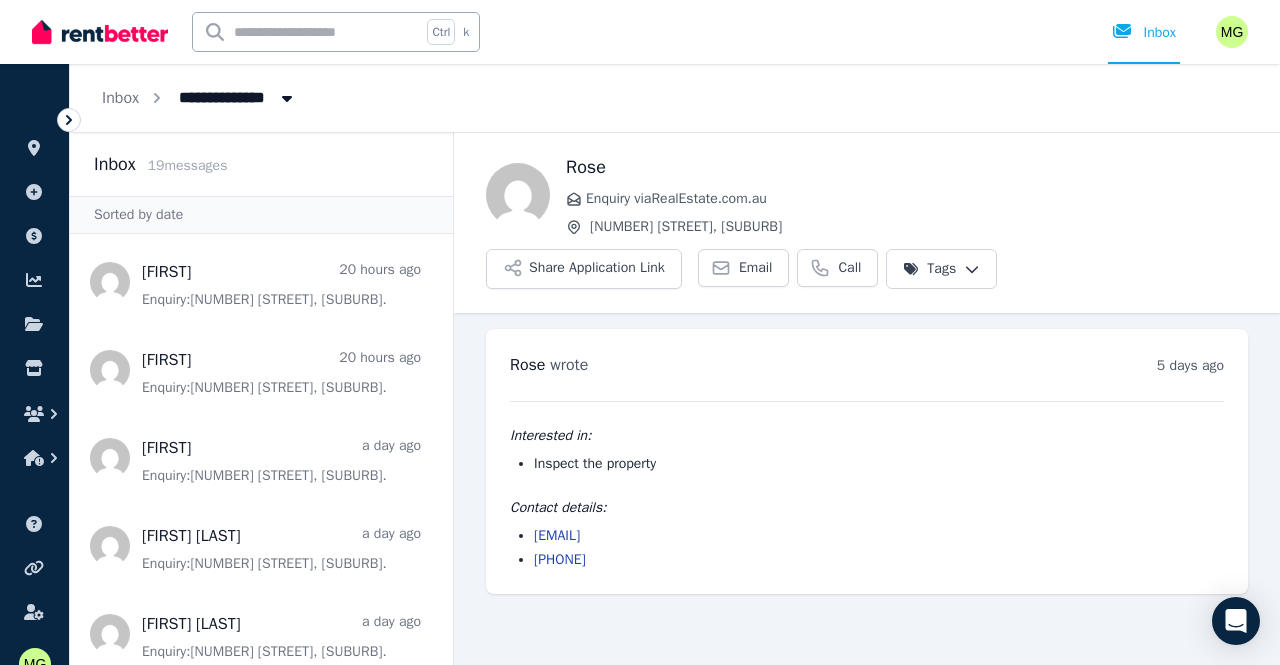 click on "[EMAIL]" at bounding box center (879, 536) 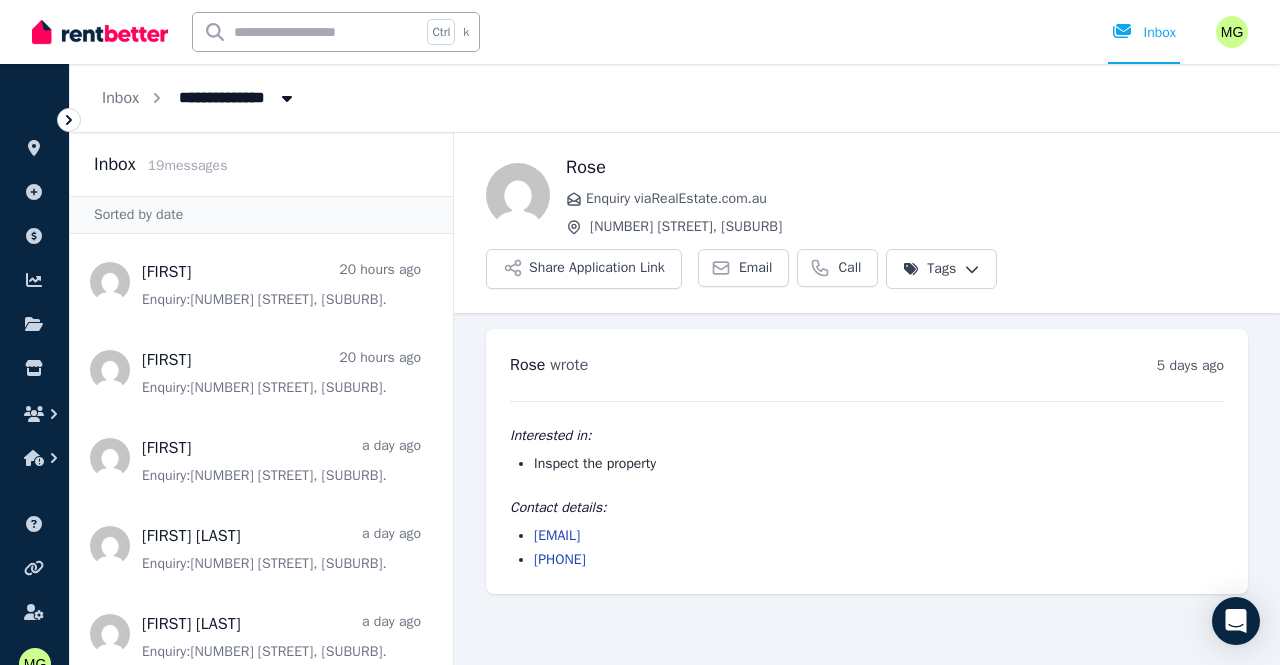 copy on "[EMAIL]" 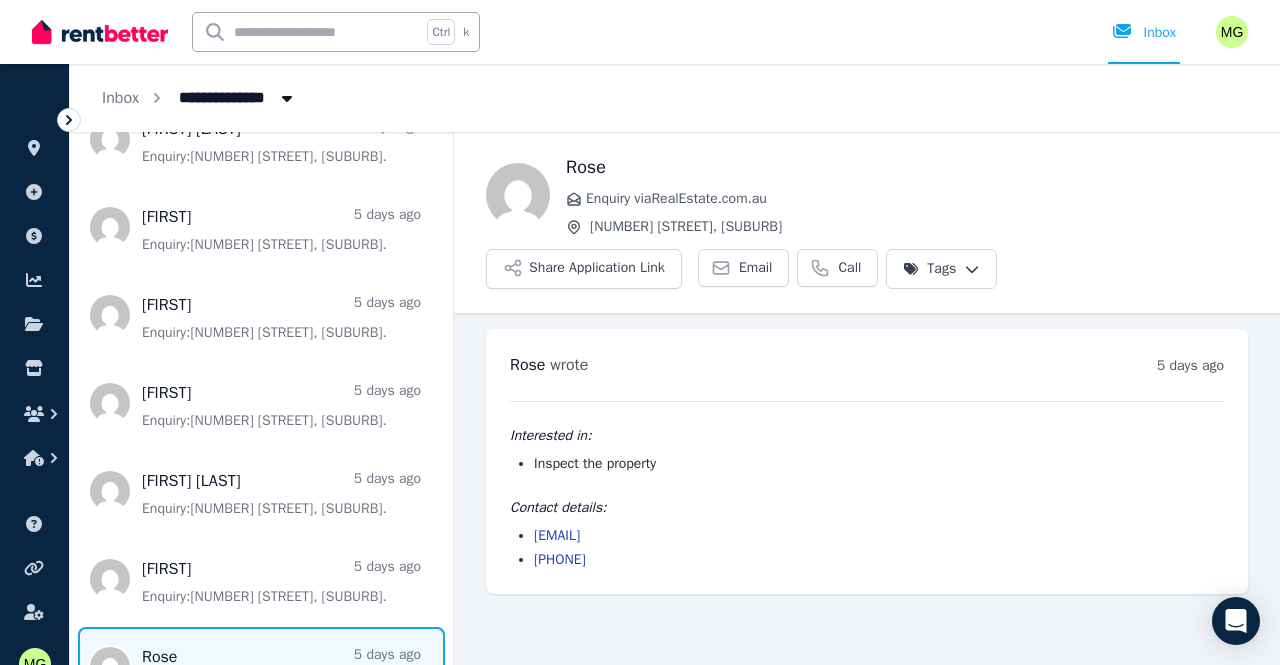 scroll, scrollTop: 1248, scrollLeft: 0, axis: vertical 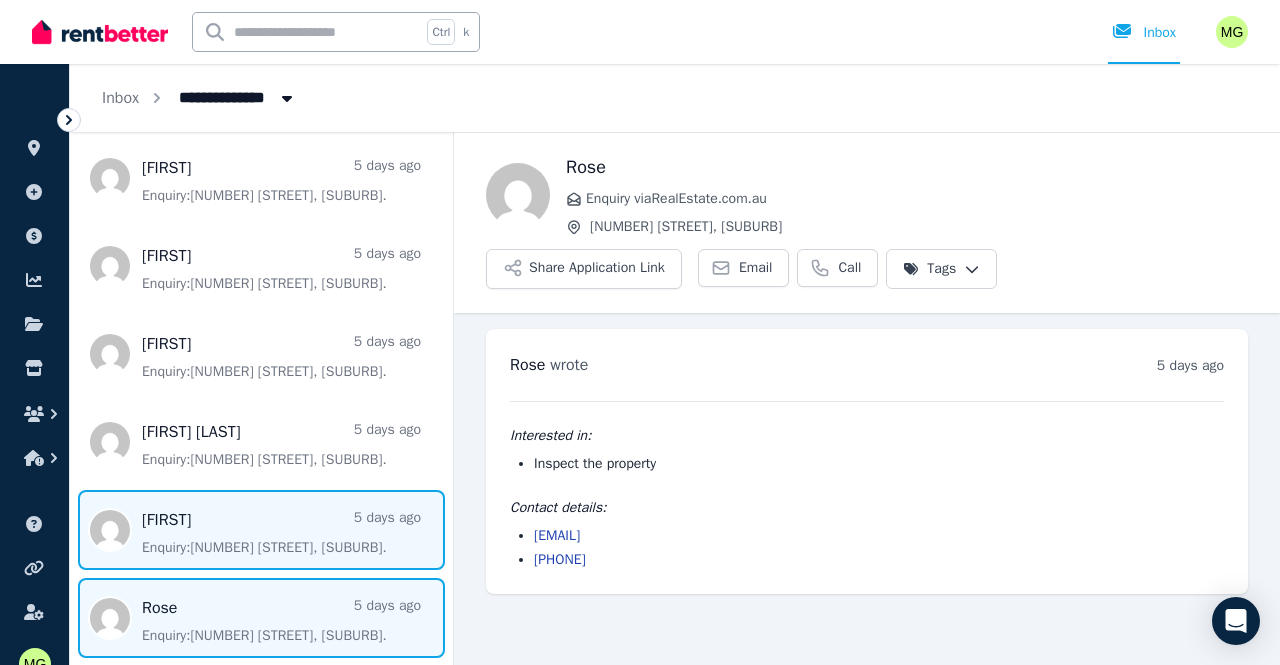 click at bounding box center (261, 530) 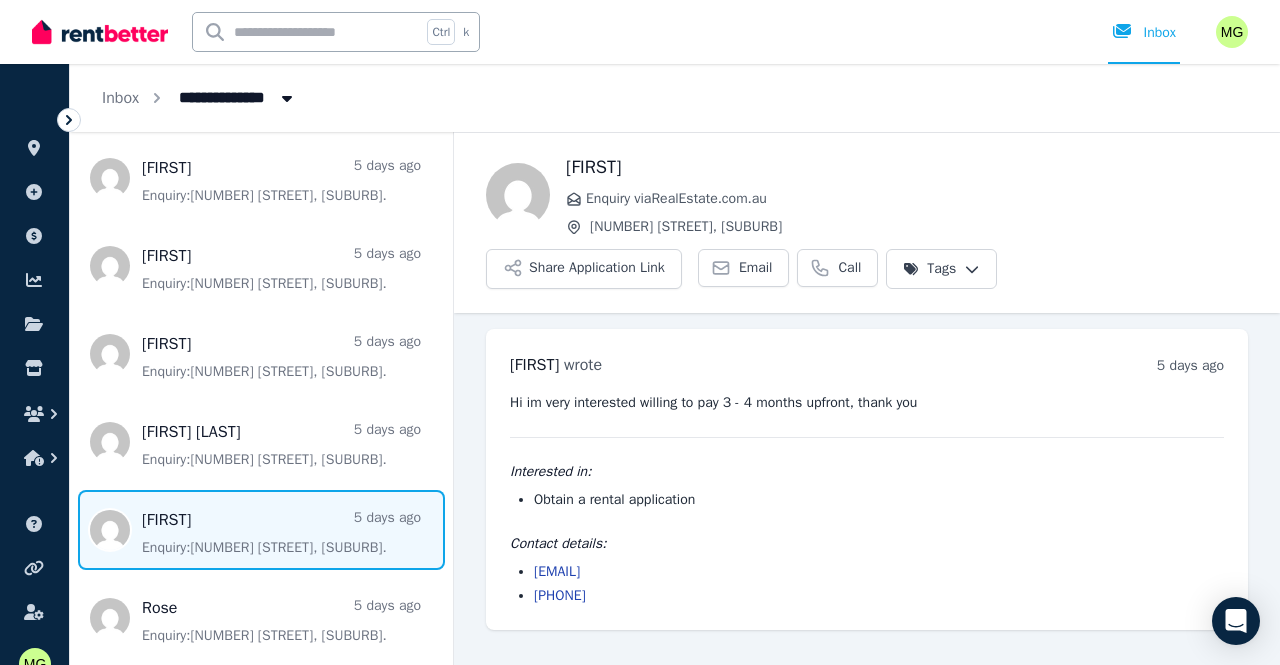 click on "Contact details:" at bounding box center (867, 544) 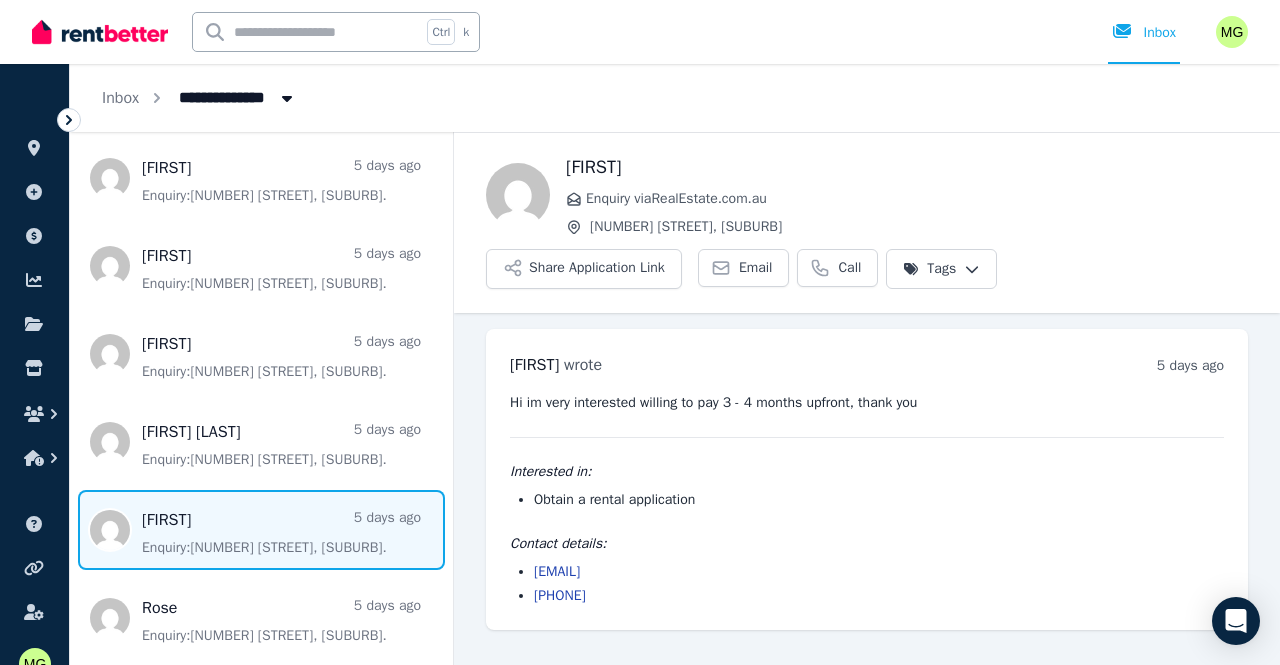 drag, startPoint x: 620, startPoint y: 601, endPoint x: 535, endPoint y: 603, distance: 85.02353 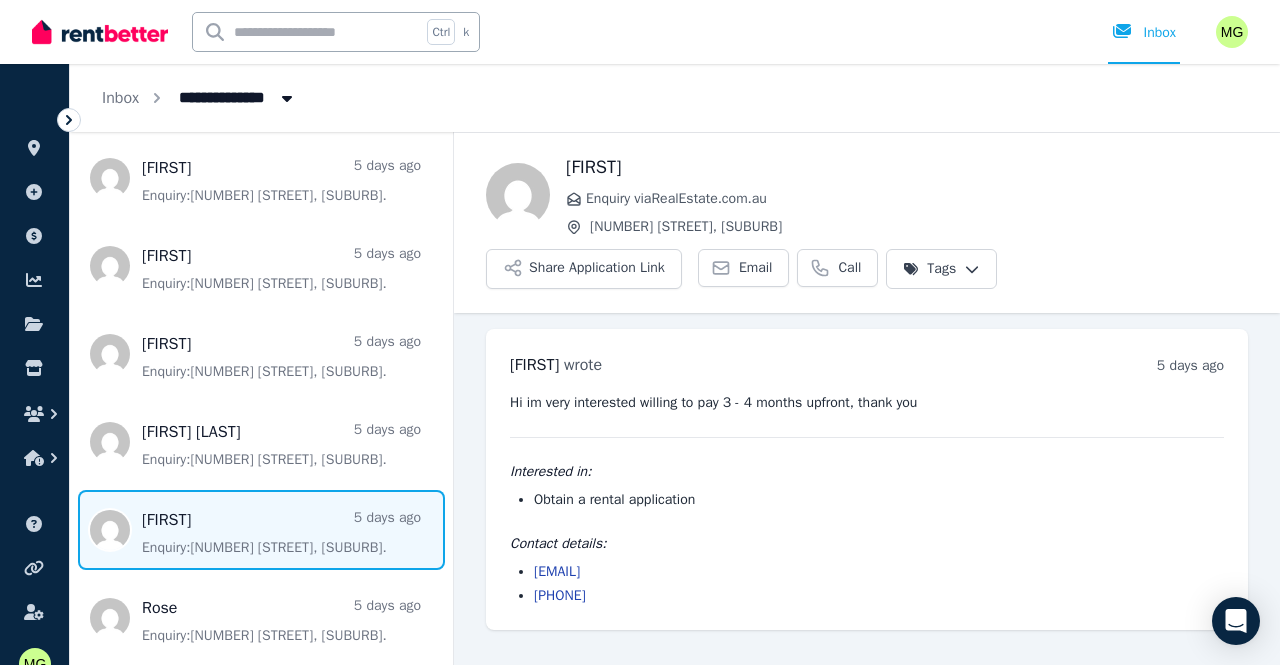 click on "[PHONE]" at bounding box center (879, 596) 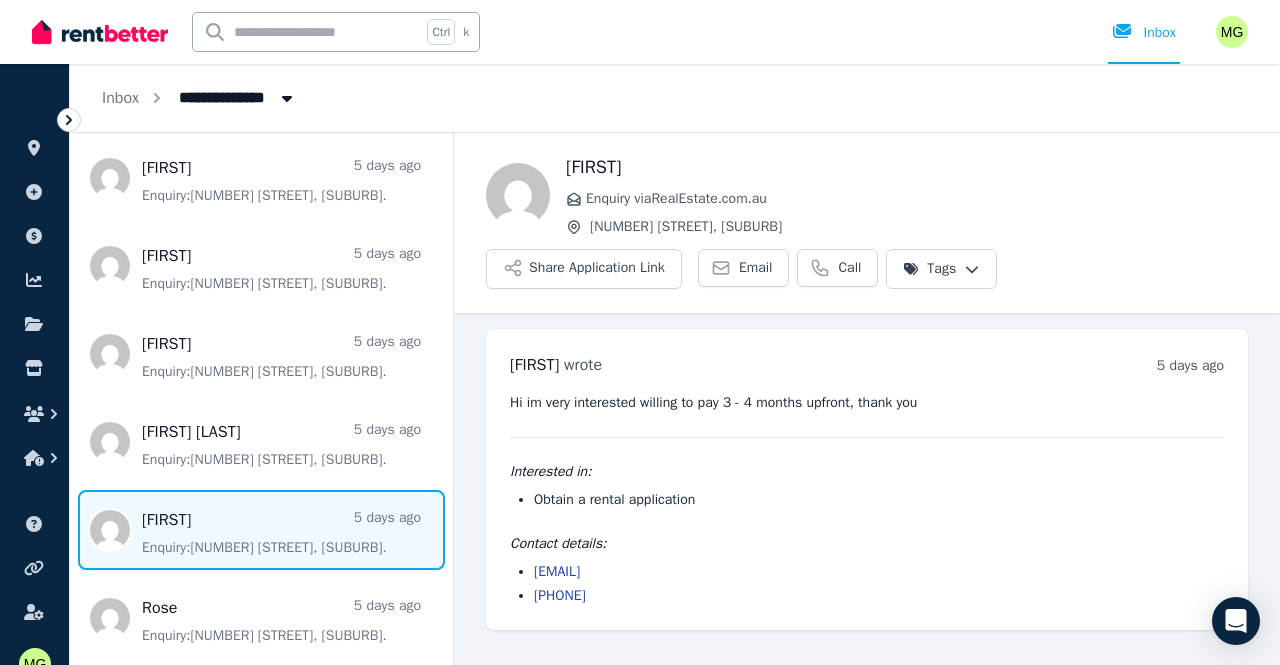 drag, startPoint x: 721, startPoint y: 579, endPoint x: 530, endPoint y: 579, distance: 191 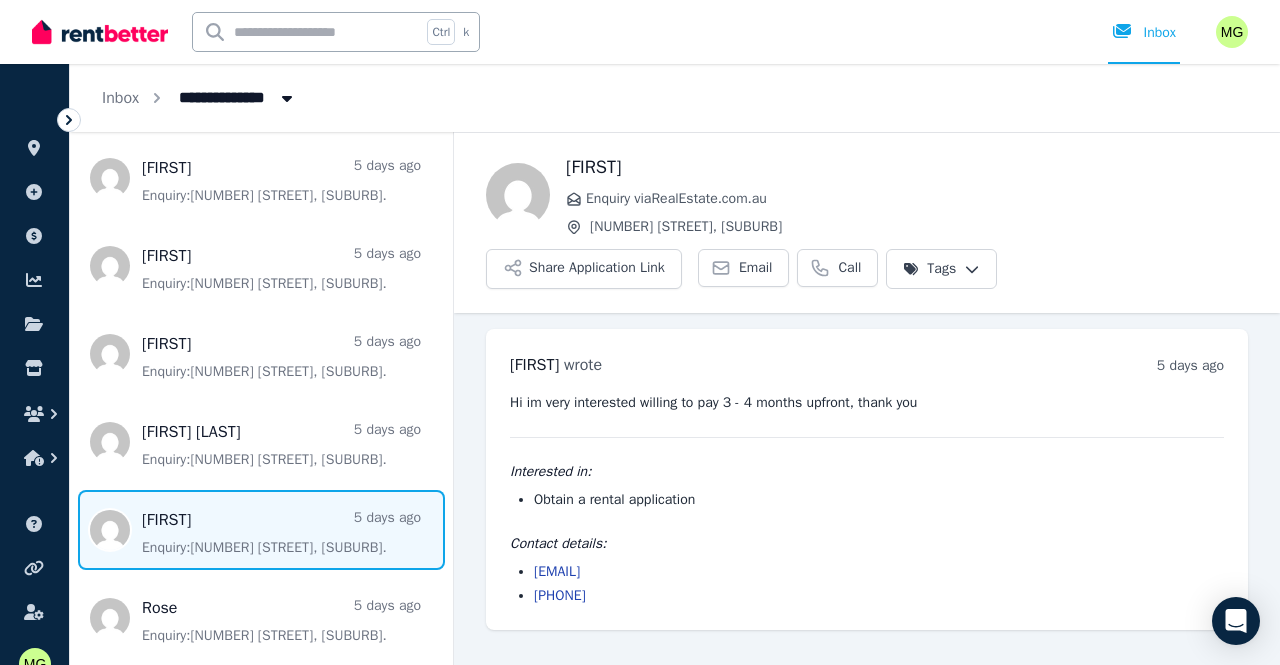 click on "[EMAIL] [PHONE]" at bounding box center (867, 584) 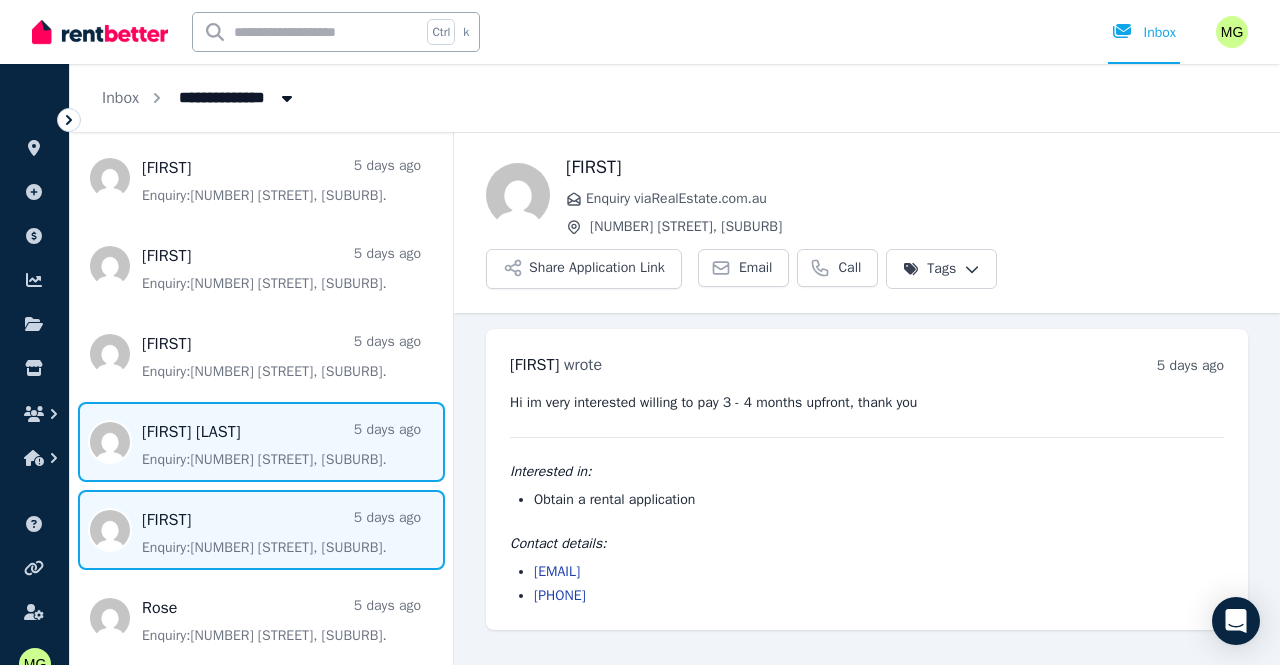 click at bounding box center (261, 442) 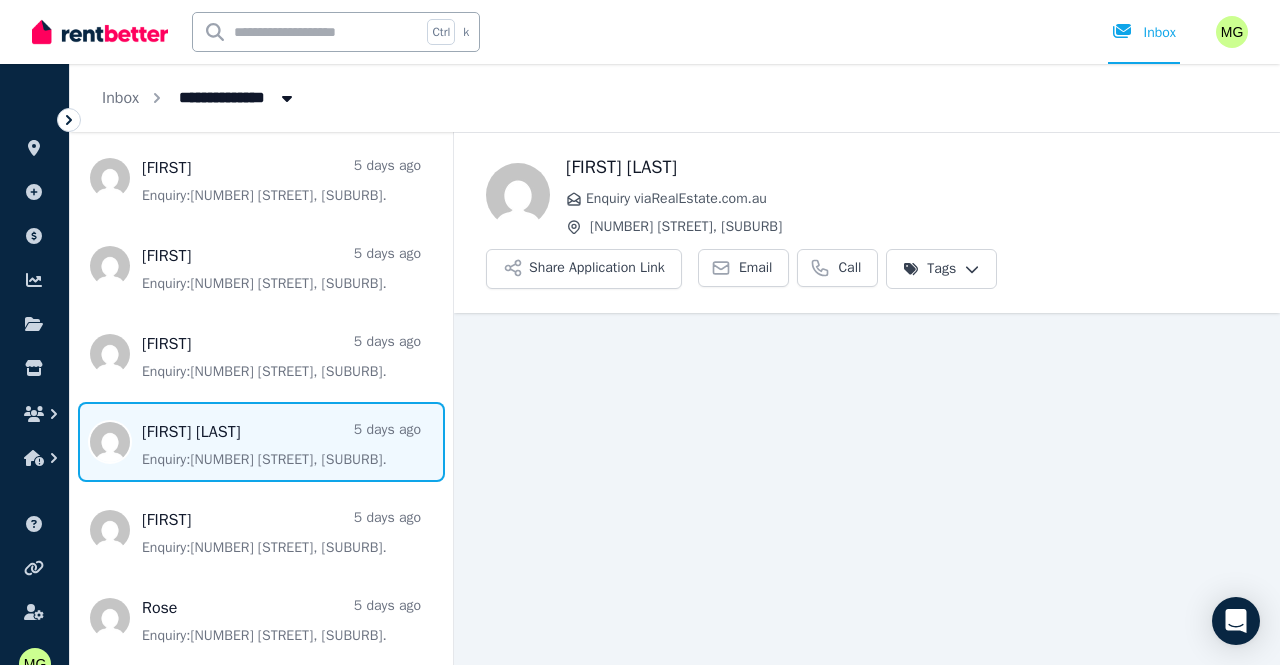 scroll, scrollTop: 44, scrollLeft: 0, axis: vertical 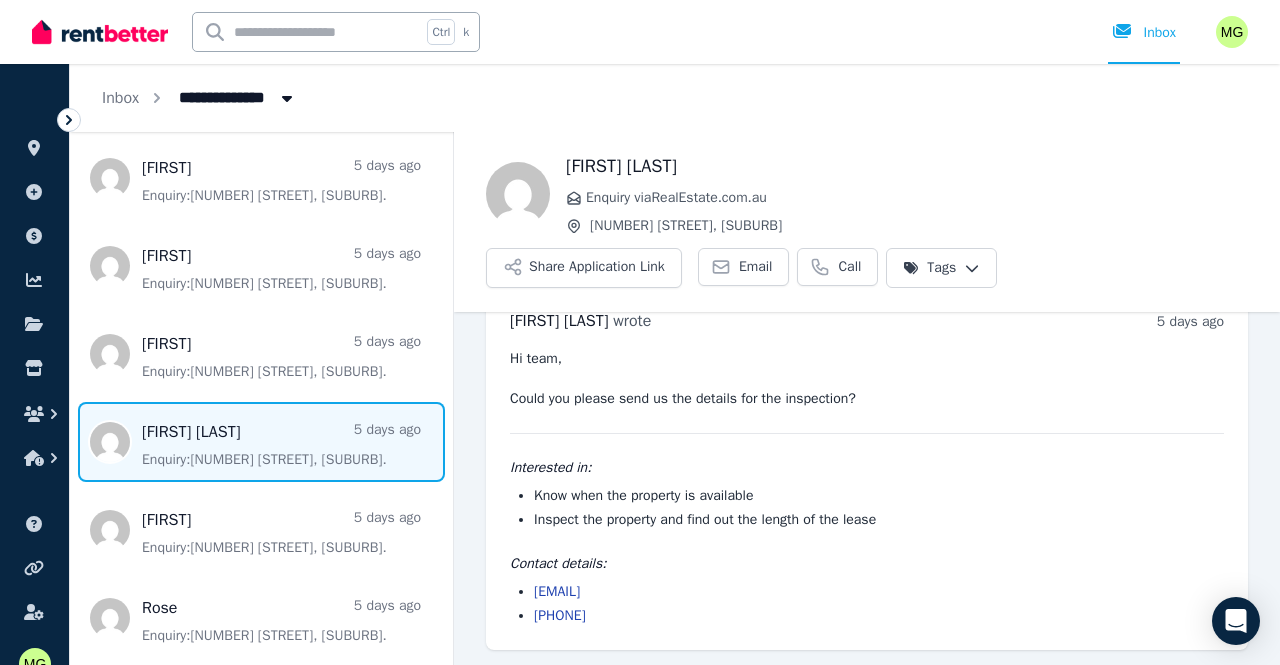 drag, startPoint x: 625, startPoint y: 619, endPoint x: 536, endPoint y: 619, distance: 89 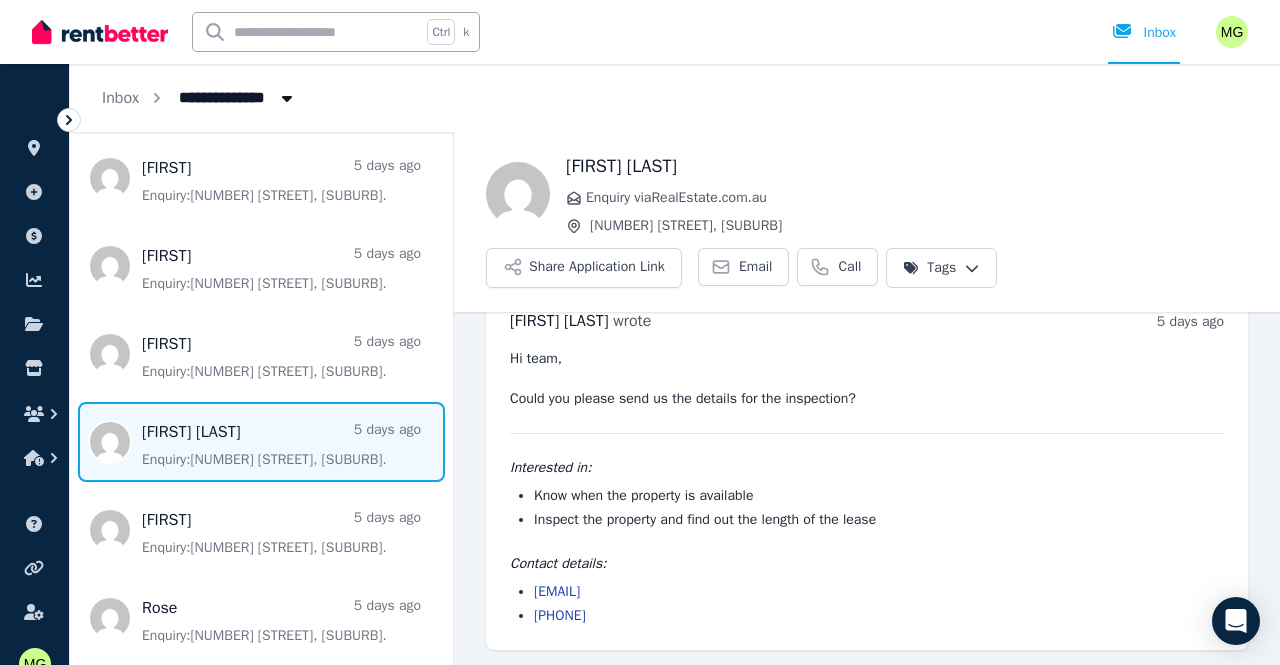 click on "[PHONE]" at bounding box center [879, 616] 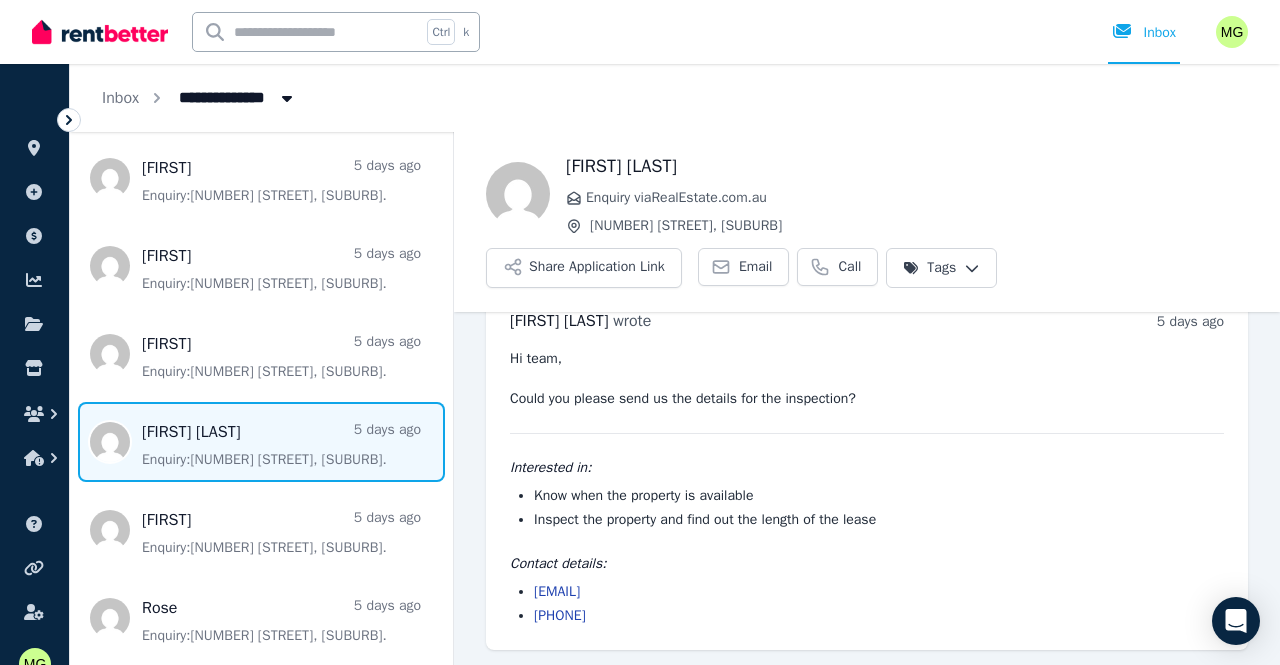 copy on "[PHONE]" 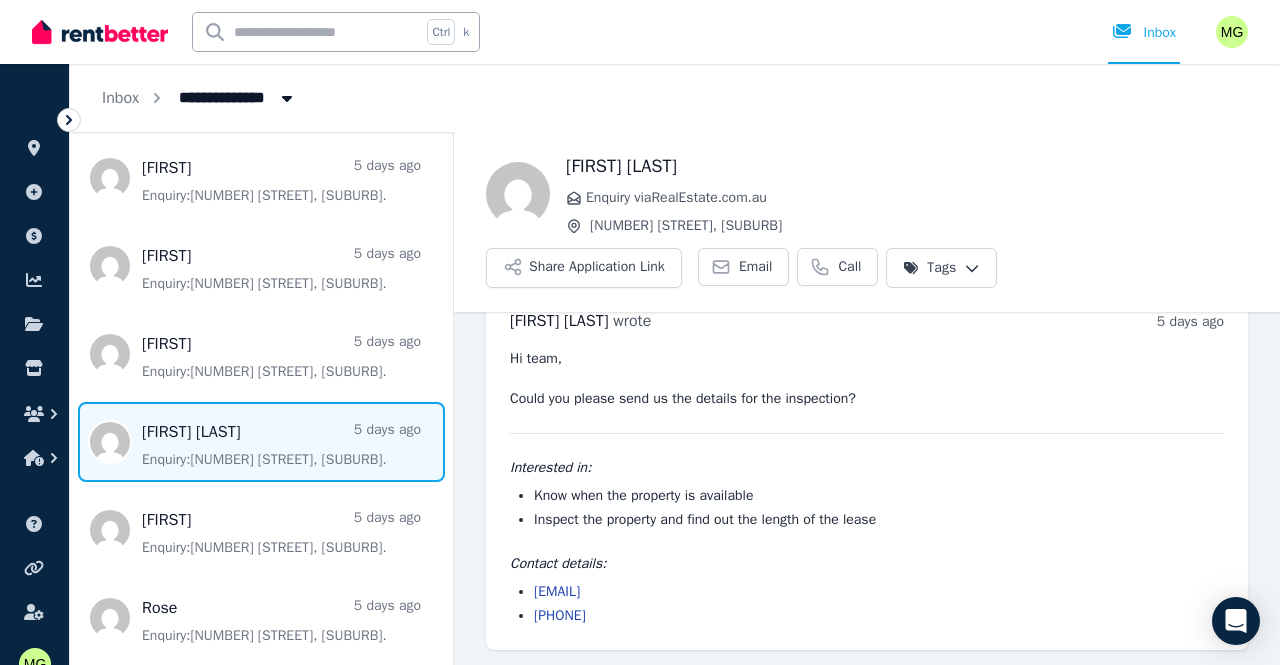 click on "[EMAIL]" at bounding box center (879, 592) 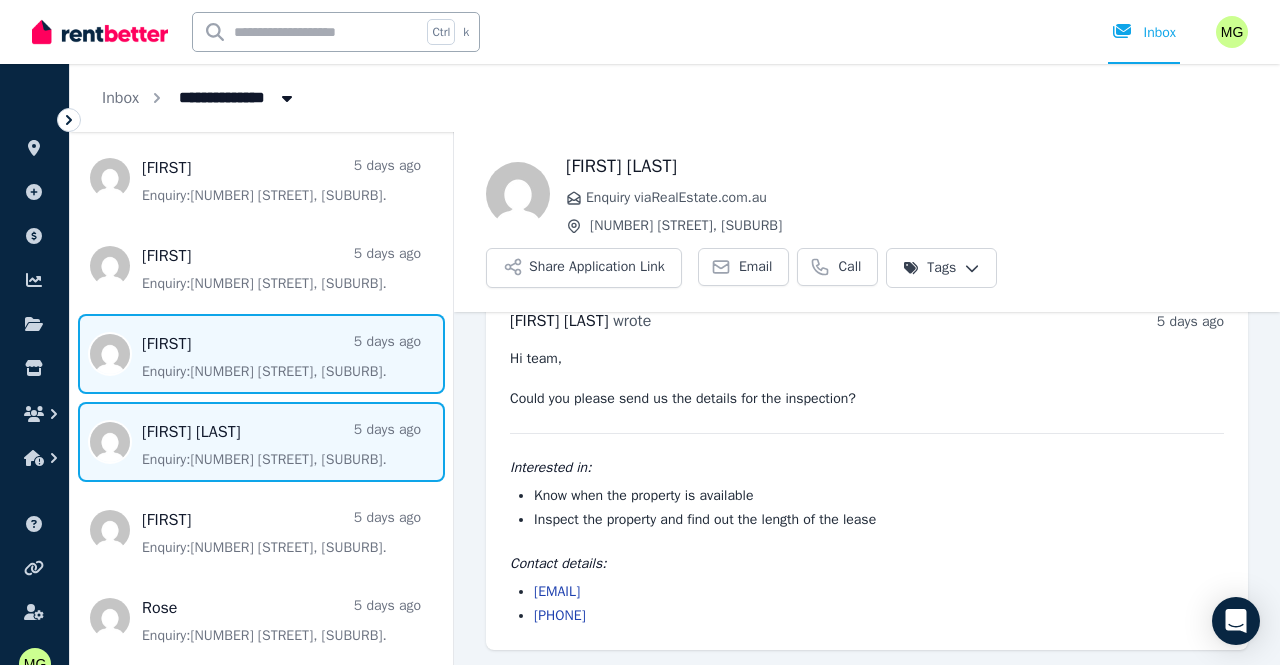 click at bounding box center (261, 354) 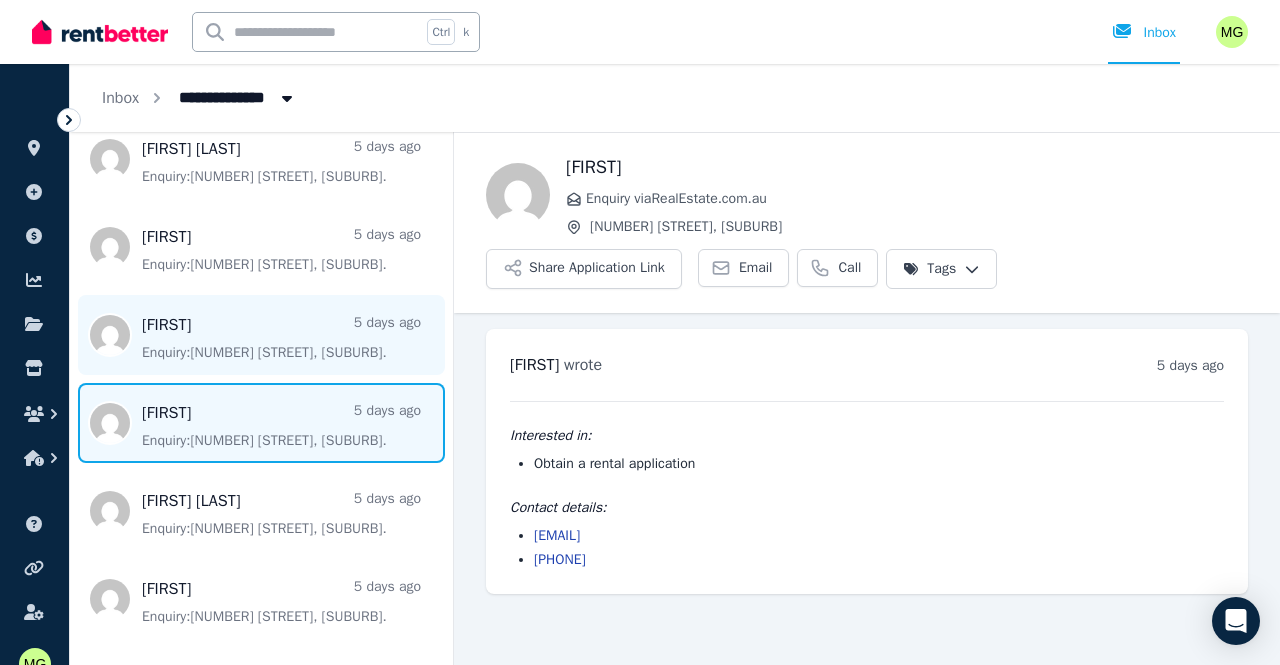 scroll, scrollTop: 1148, scrollLeft: 0, axis: vertical 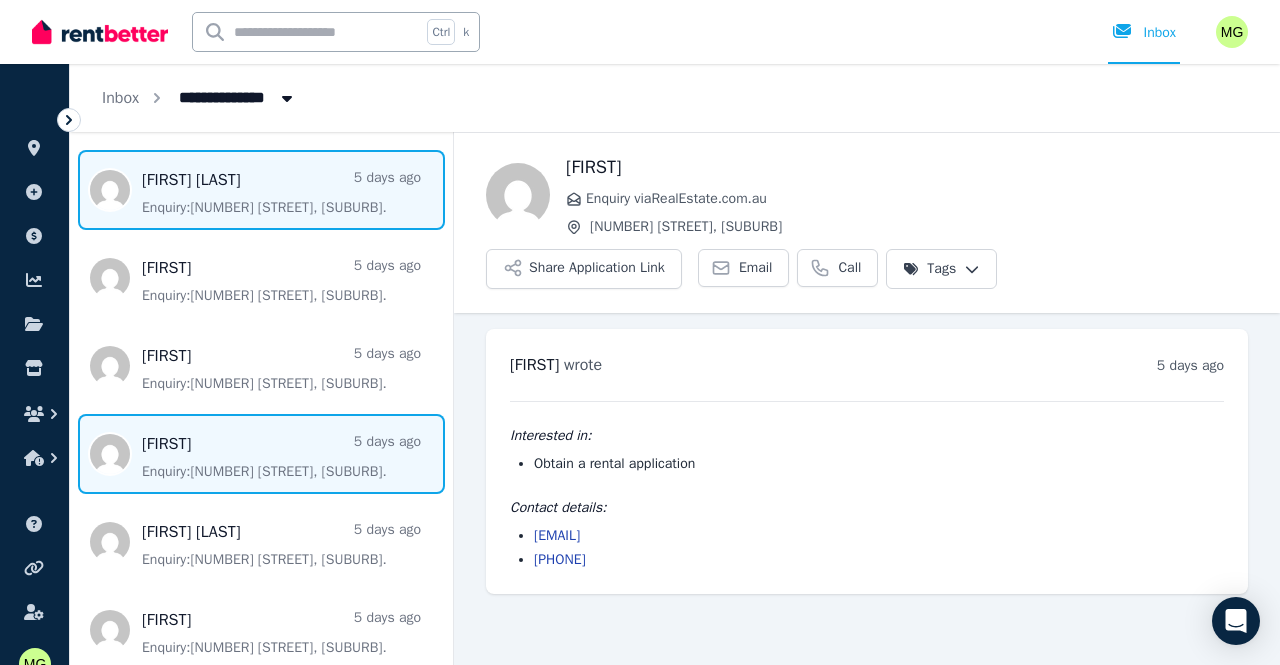 click at bounding box center [261, 190] 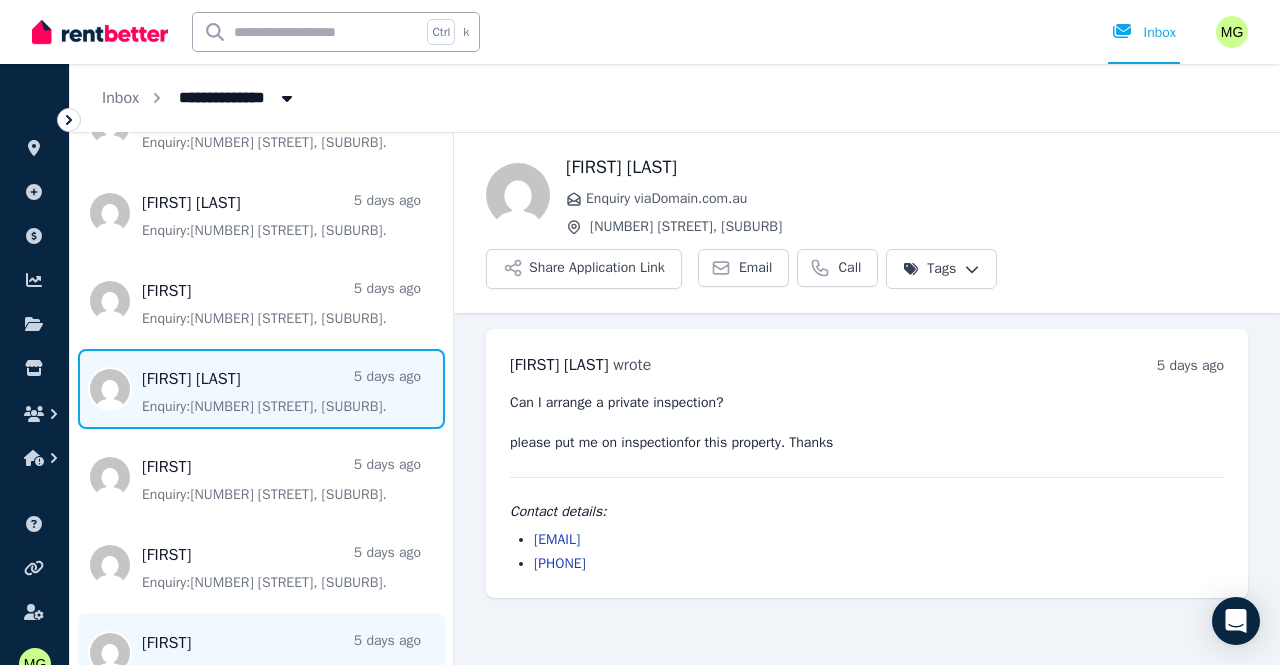 scroll, scrollTop: 948, scrollLeft: 0, axis: vertical 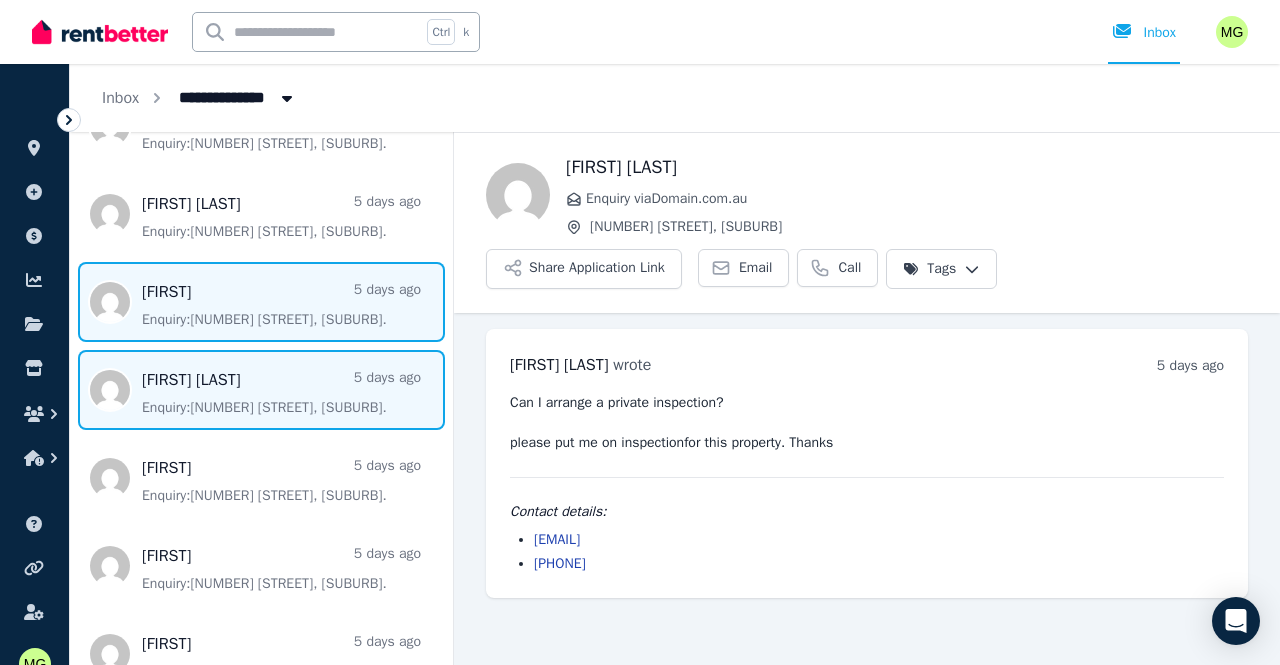 click at bounding box center (261, 302) 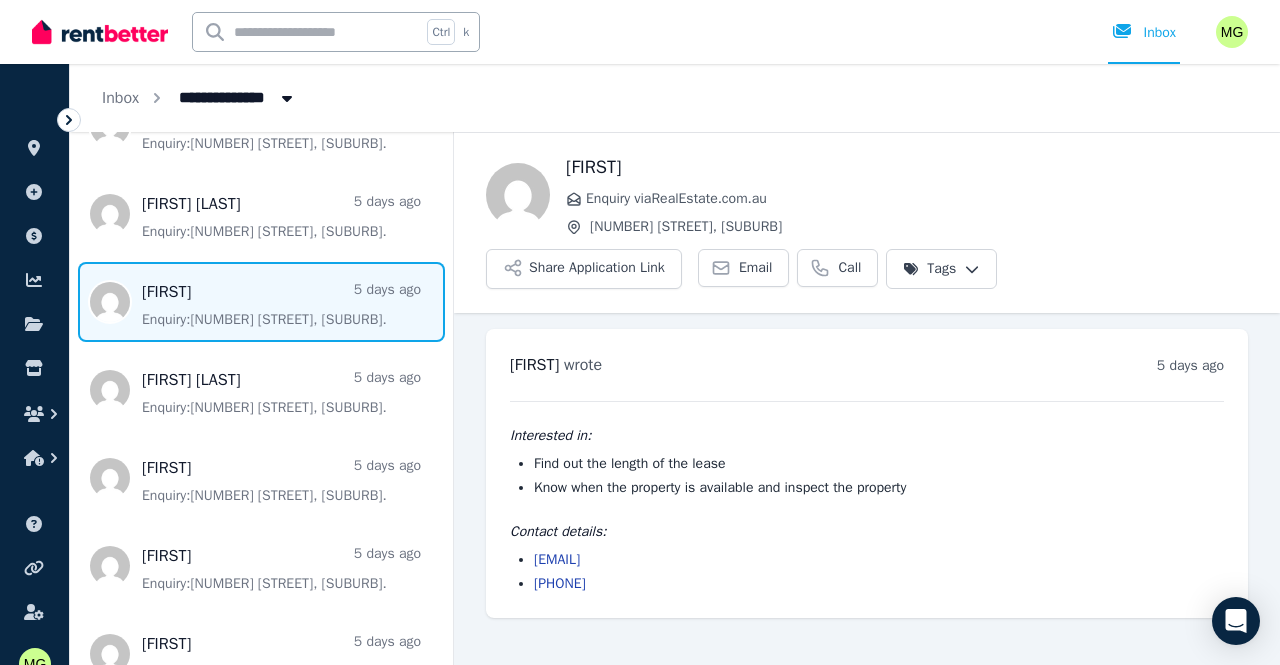 drag, startPoint x: 709, startPoint y: 568, endPoint x: 529, endPoint y: 561, distance: 180.13606 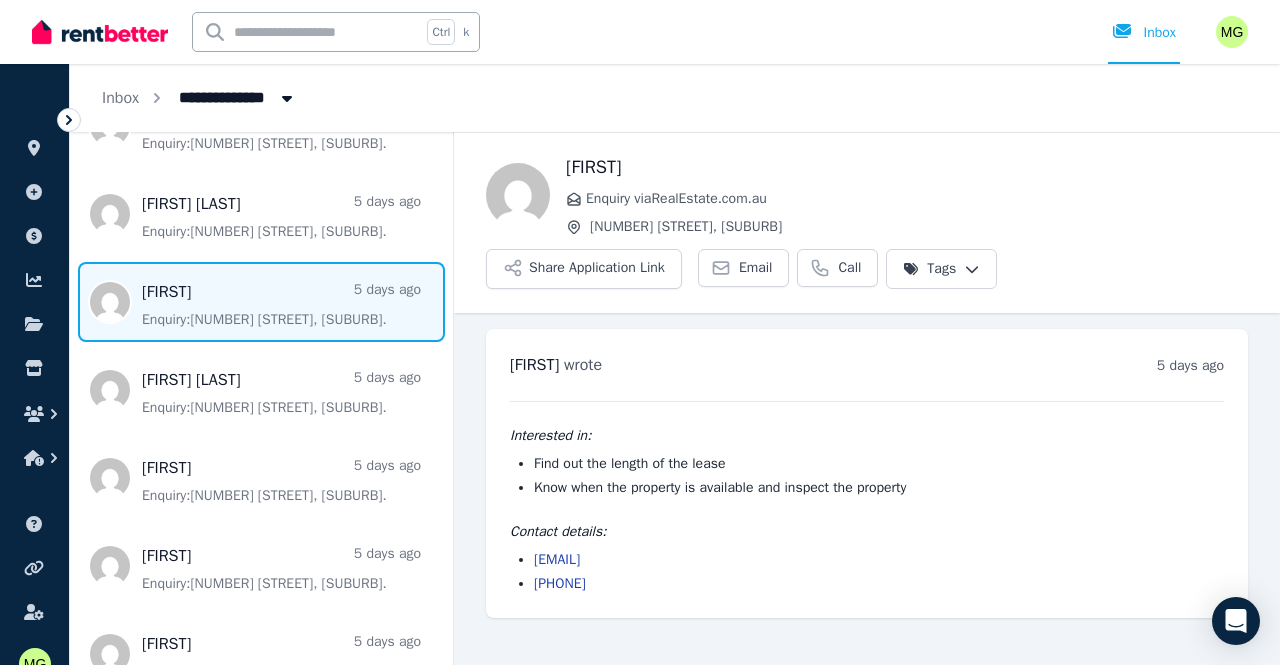 click on "[EMAIL] [PHONE]" at bounding box center (867, 572) 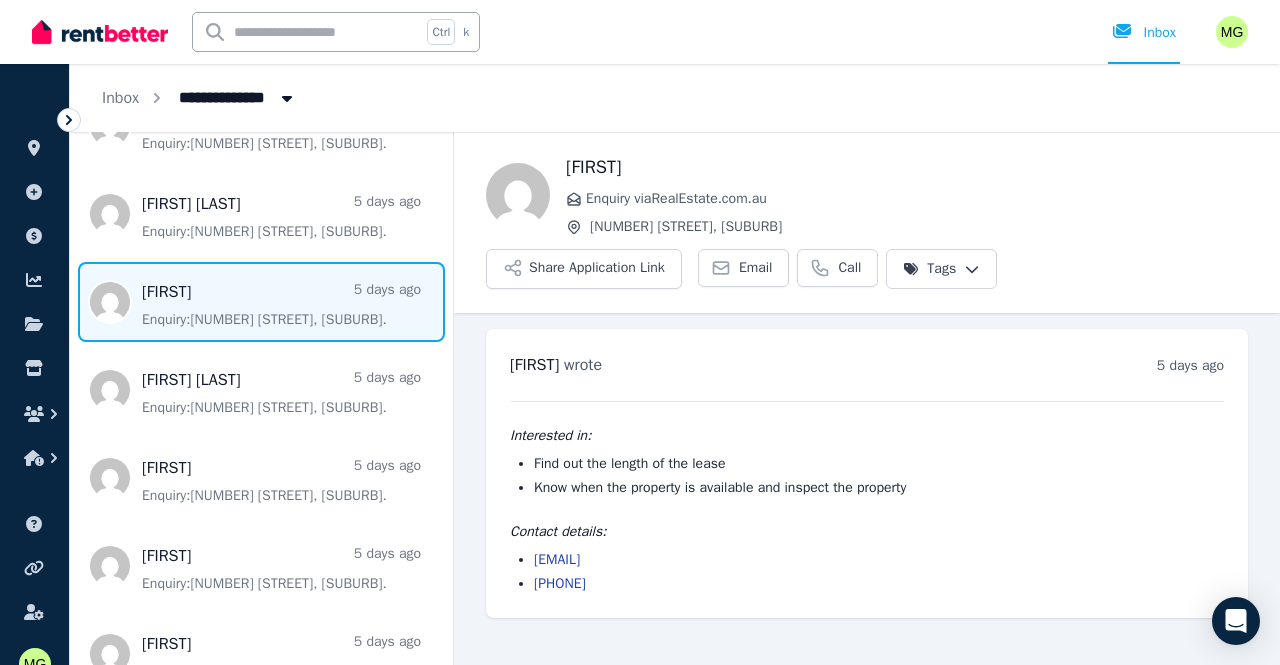 copy on "[EMAIL]" 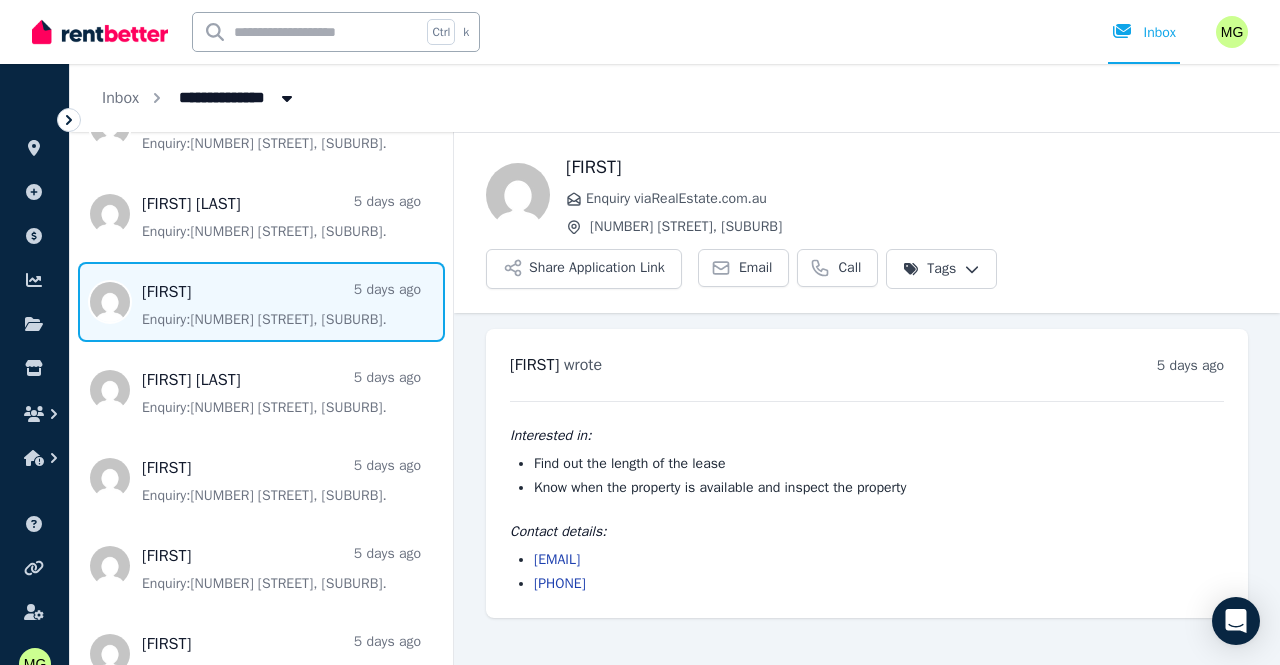 click on "[FIRST] [TIME_AGO] [TIME] on [DAY], [DATE] [YEAR] Interested in: Find out the length of the lease Know when the property is available and inspect the property Contact details: [EMAIL] [PHONE]" at bounding box center (867, 473) 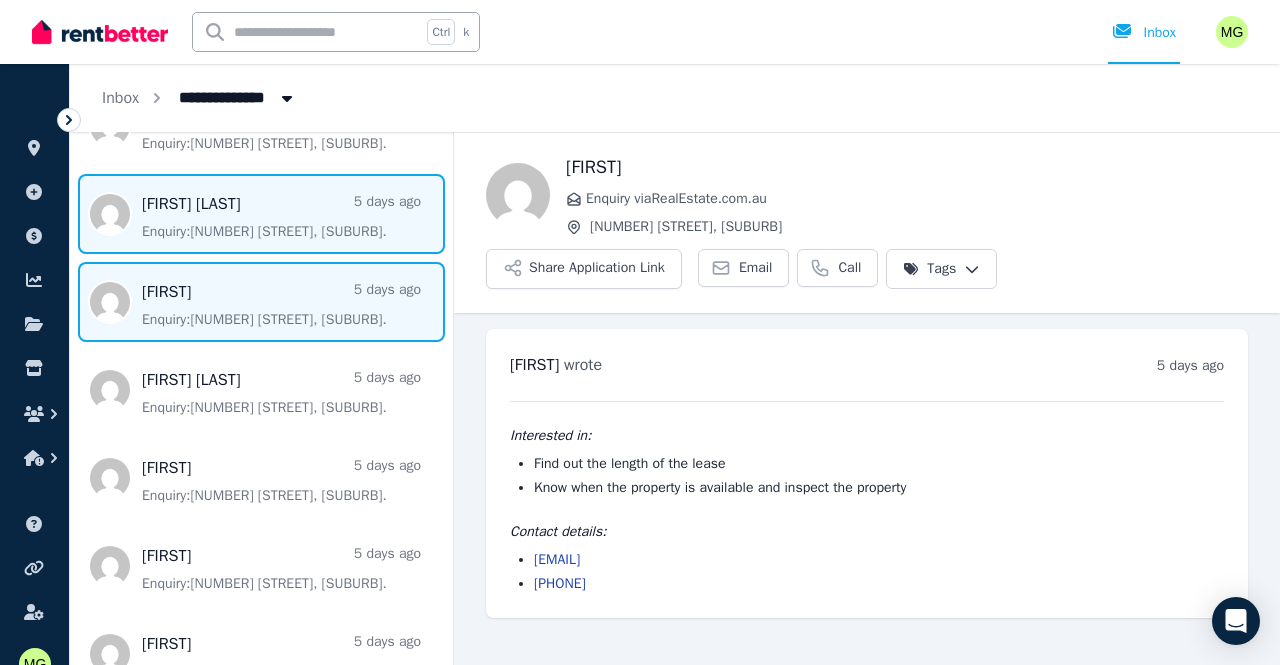 click at bounding box center [261, 214] 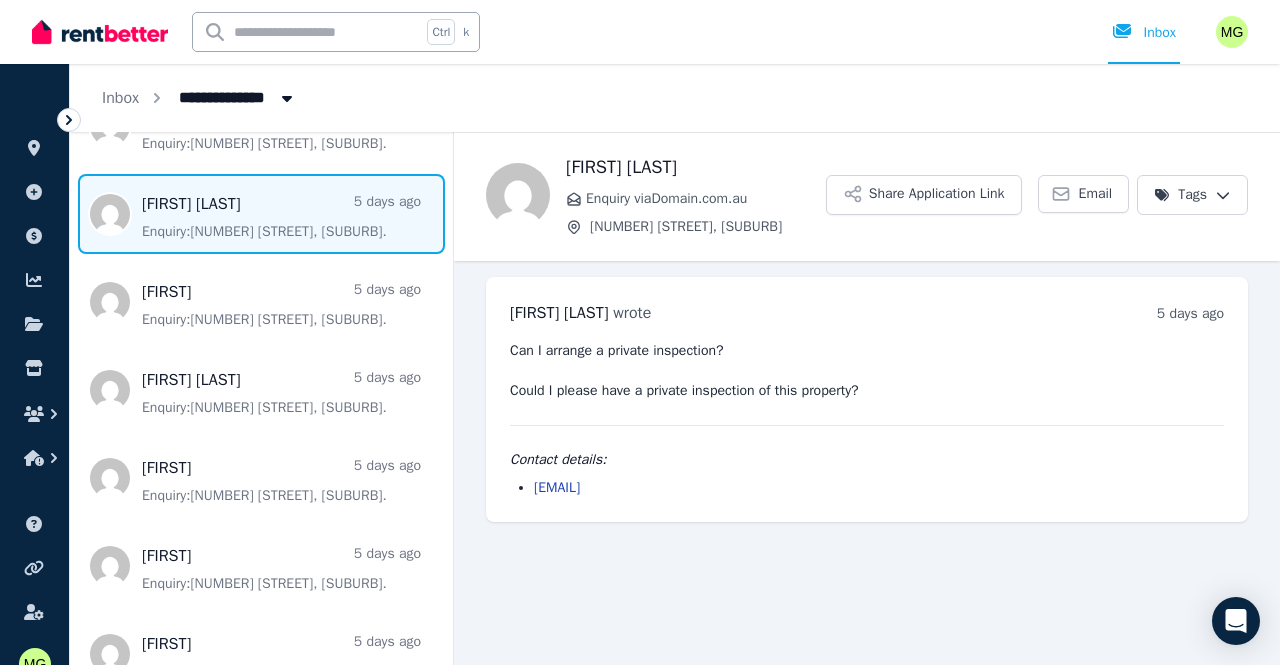 drag, startPoint x: 726, startPoint y: 498, endPoint x: 529, endPoint y: 489, distance: 197.20547 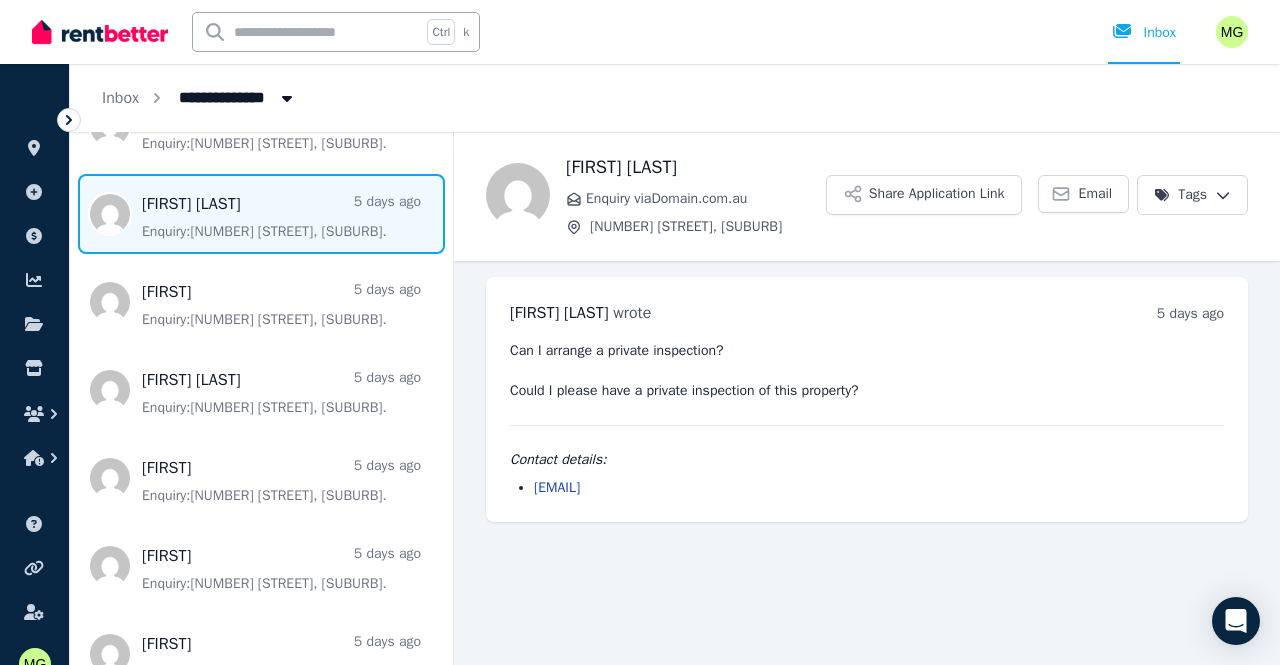 click on "[FIRST] [LAST] [TIME_AGO] [TIME] on [DAY], [DATE] [YEAR] Contact details: [EMAIL]" at bounding box center (867, 399) 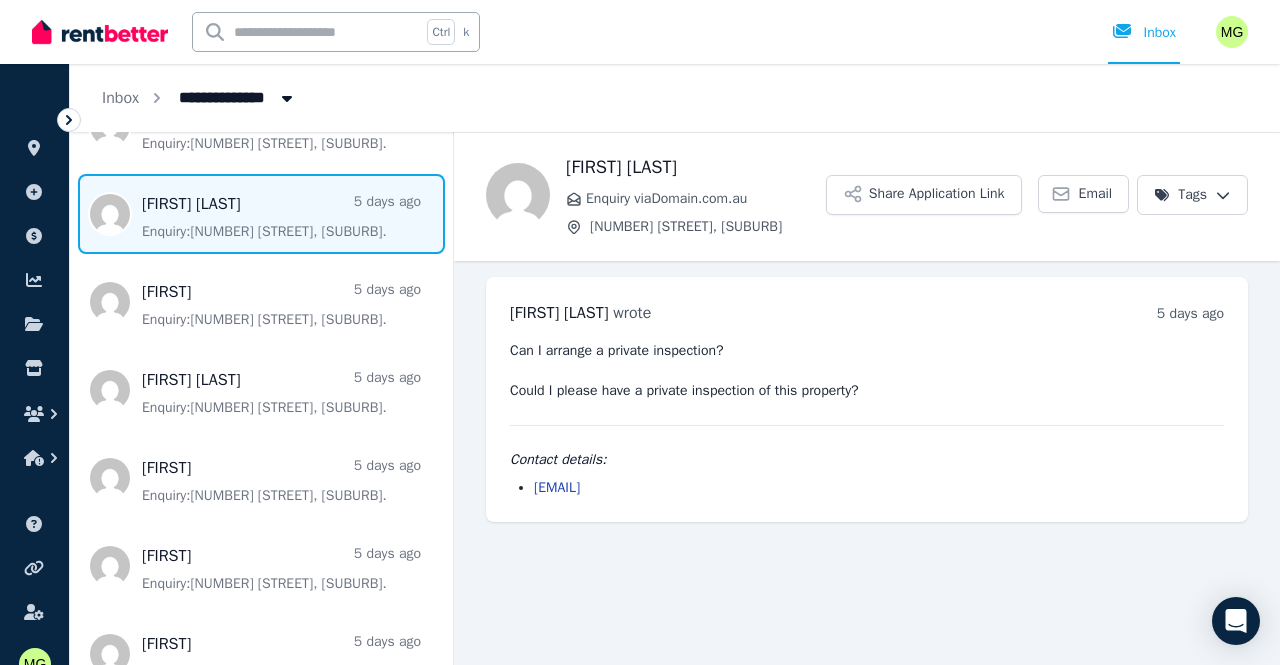 copy on "[EMAIL]" 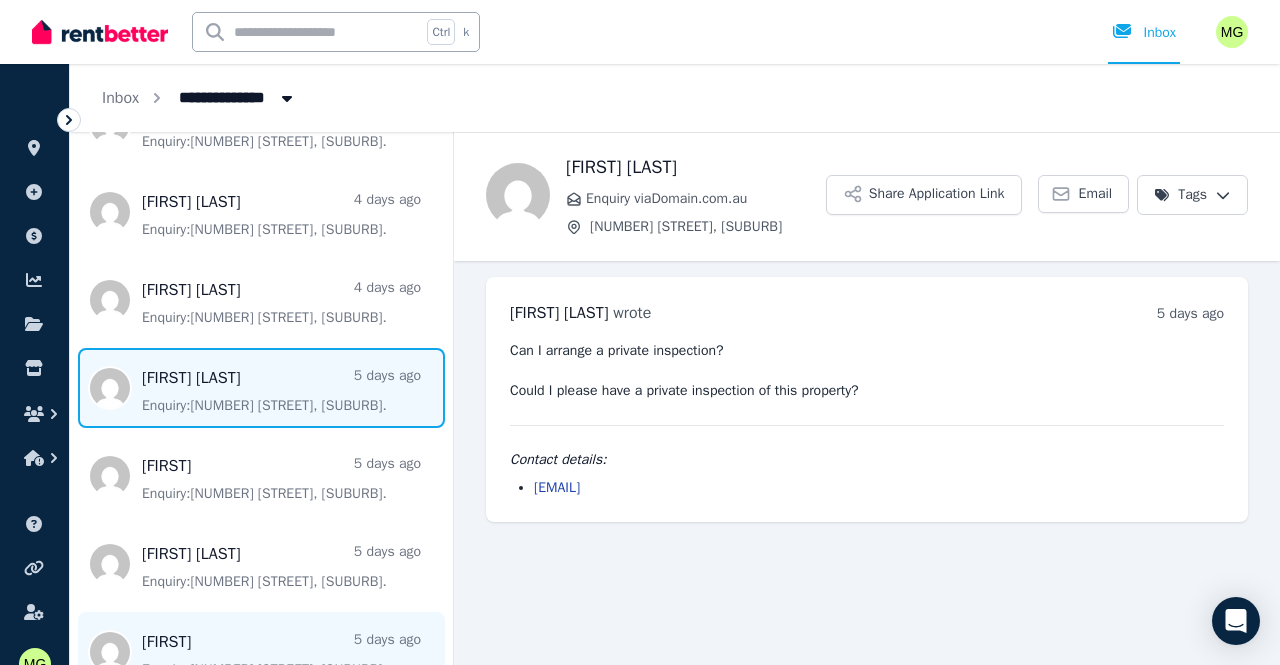 scroll, scrollTop: 748, scrollLeft: 0, axis: vertical 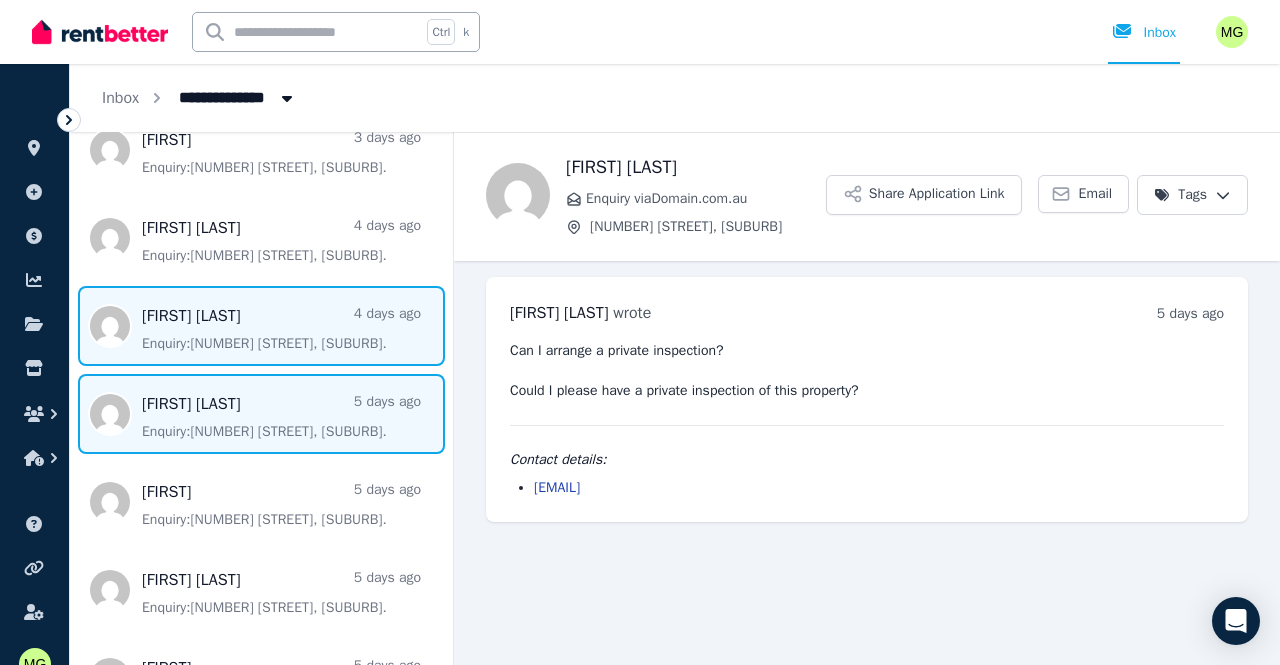 click at bounding box center [261, 326] 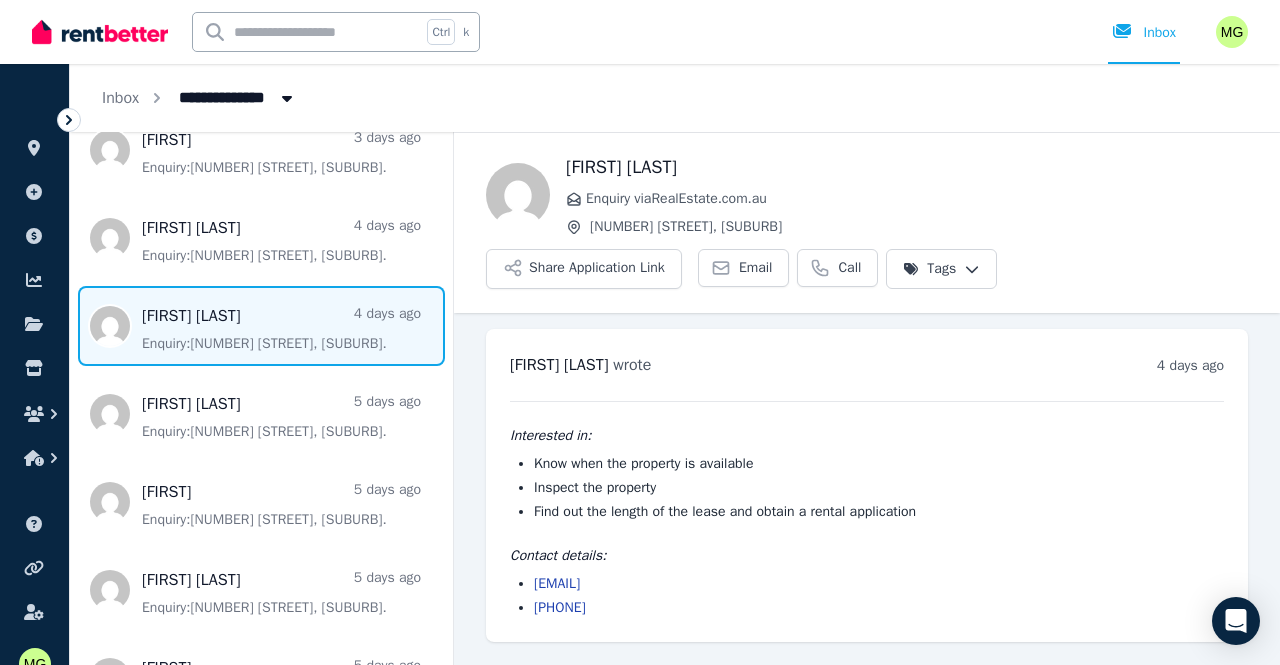 drag, startPoint x: 708, startPoint y: 595, endPoint x: 534, endPoint y: 589, distance: 174.10342 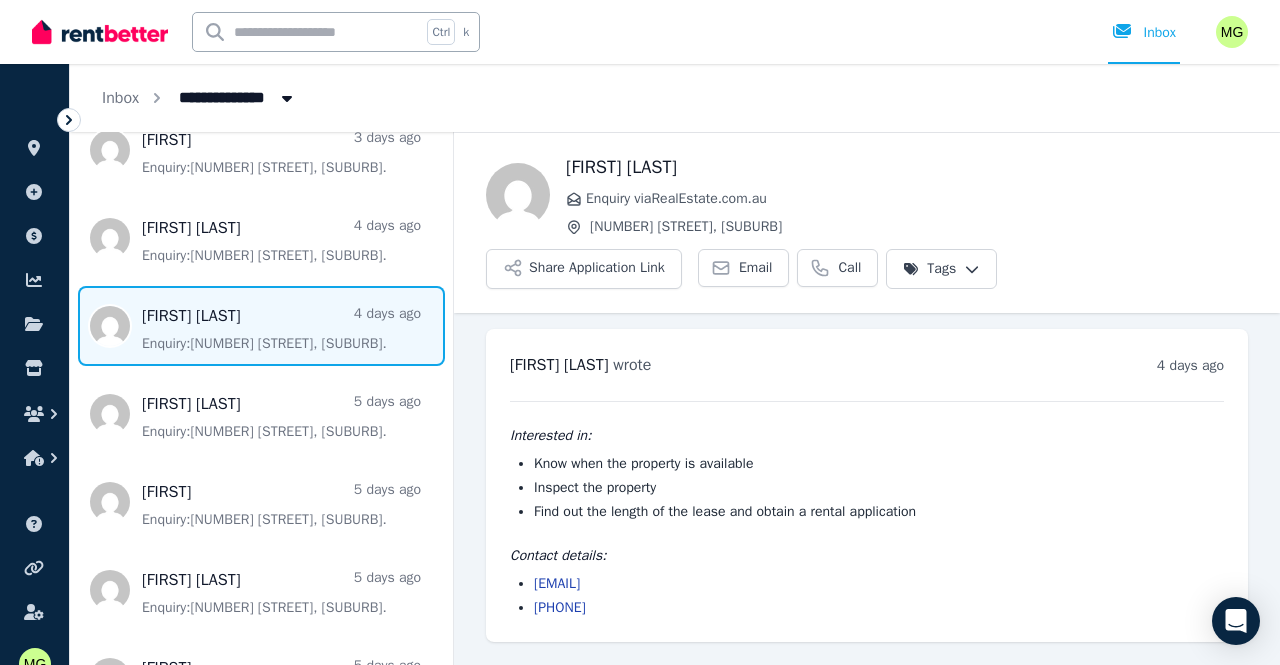 click on "[EMAIL] [PHONE]" at bounding box center (867, 596) 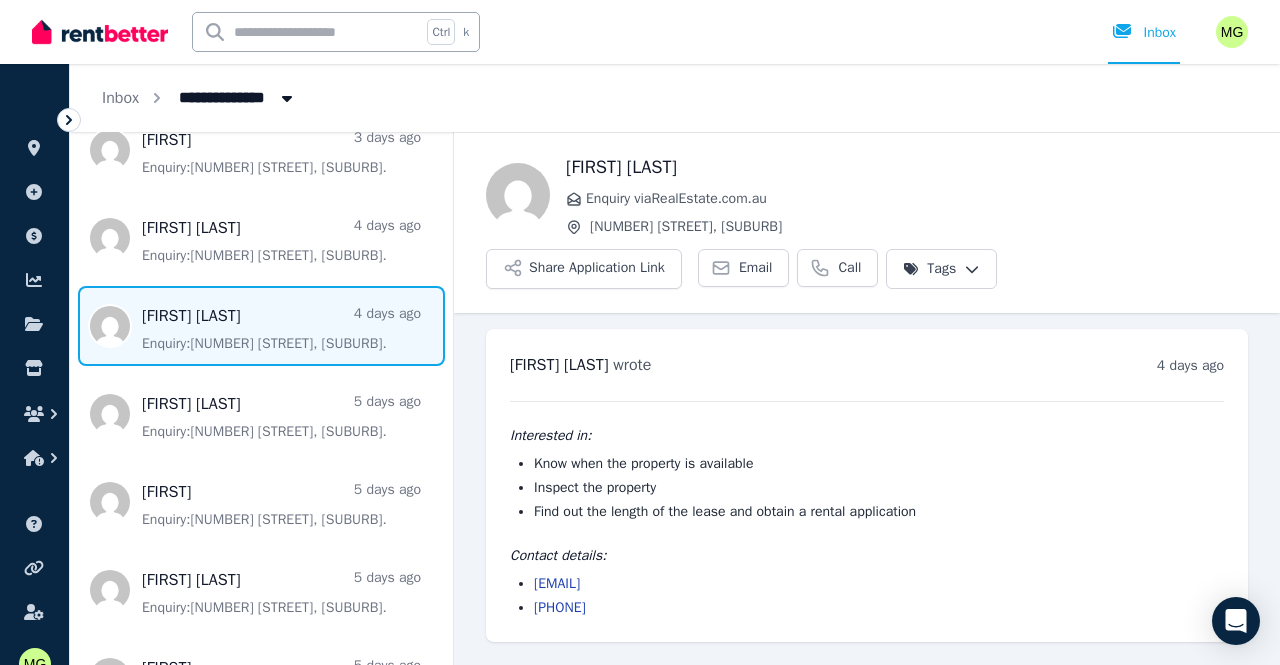 drag, startPoint x: 708, startPoint y: 590, endPoint x: 533, endPoint y: 581, distance: 175.23128 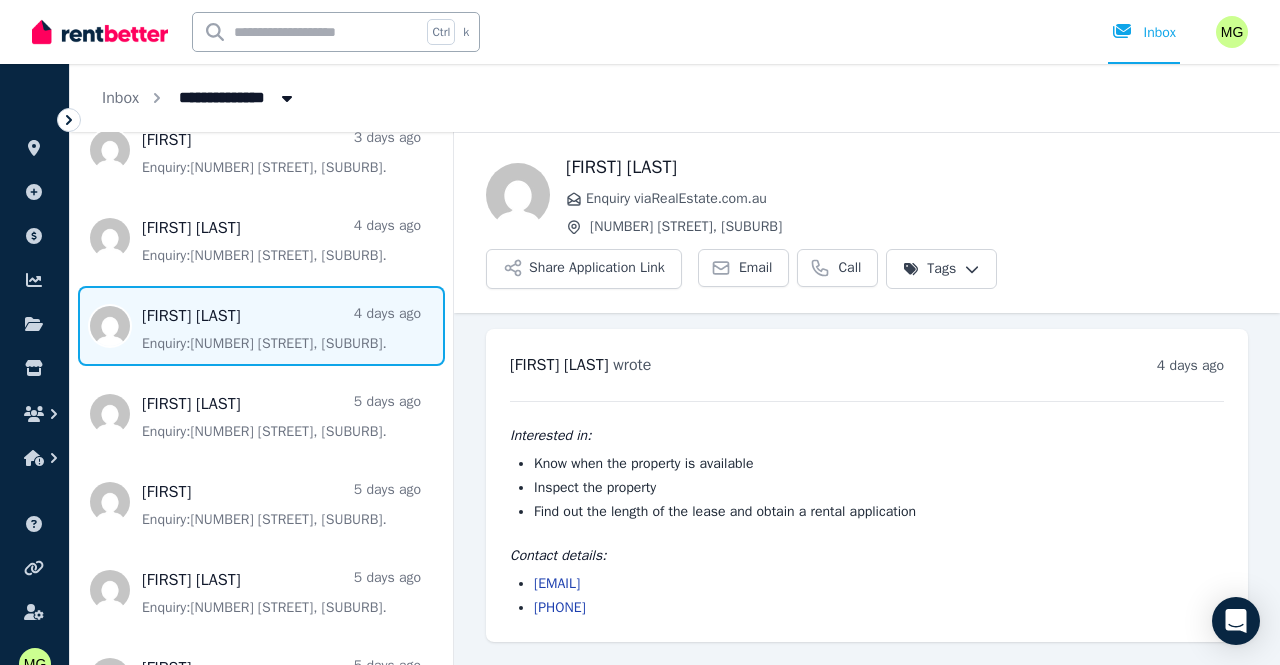 click on "[EMAIL] [PHONE]" at bounding box center (867, 596) 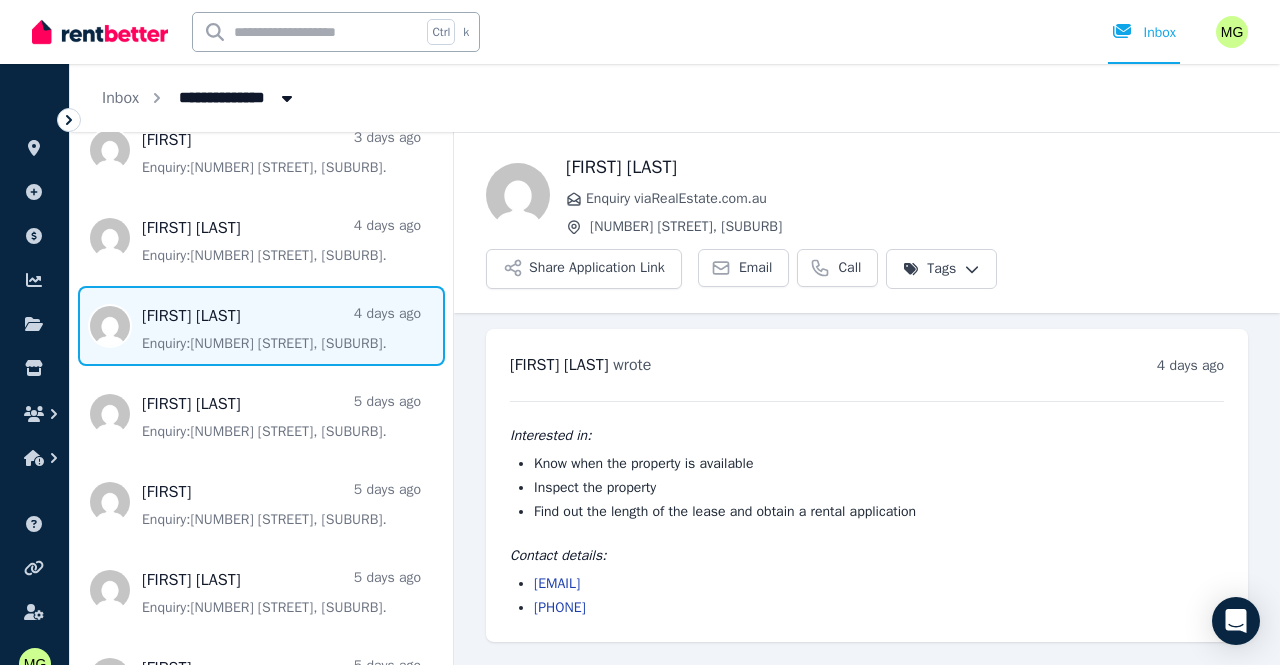 drag, startPoint x: 622, startPoint y: 610, endPoint x: 531, endPoint y: 604, distance: 91.197586 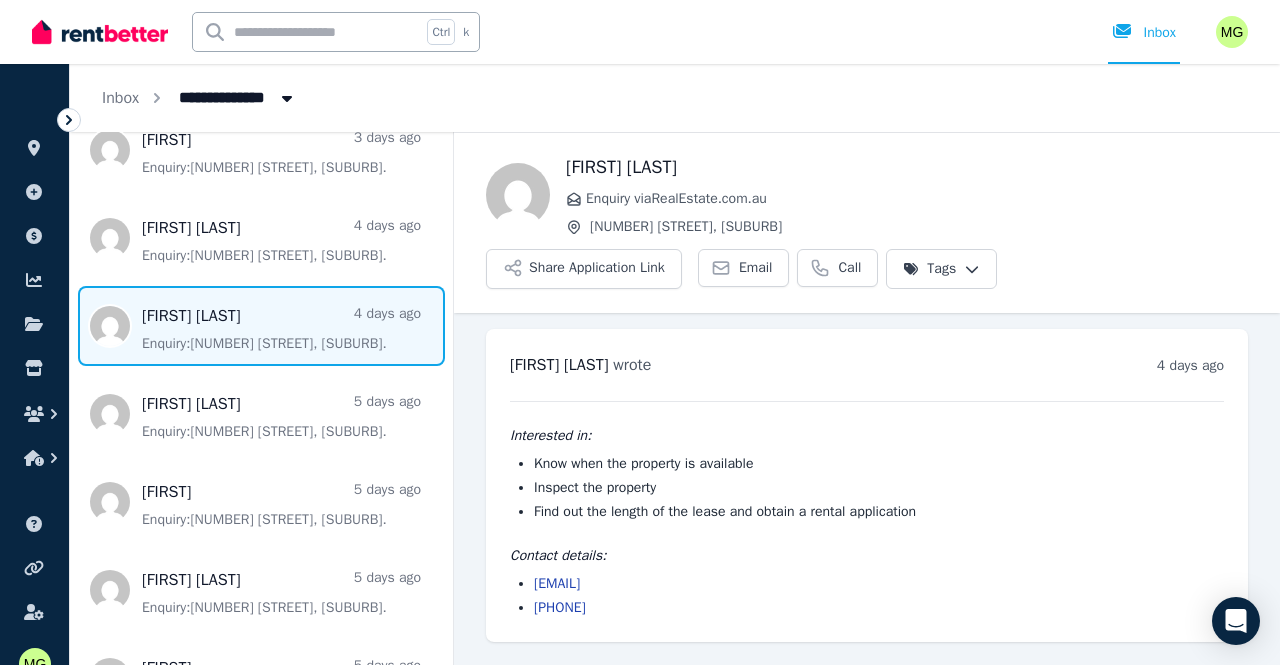 click on "[EMAIL] [PHONE]" at bounding box center (867, 596) 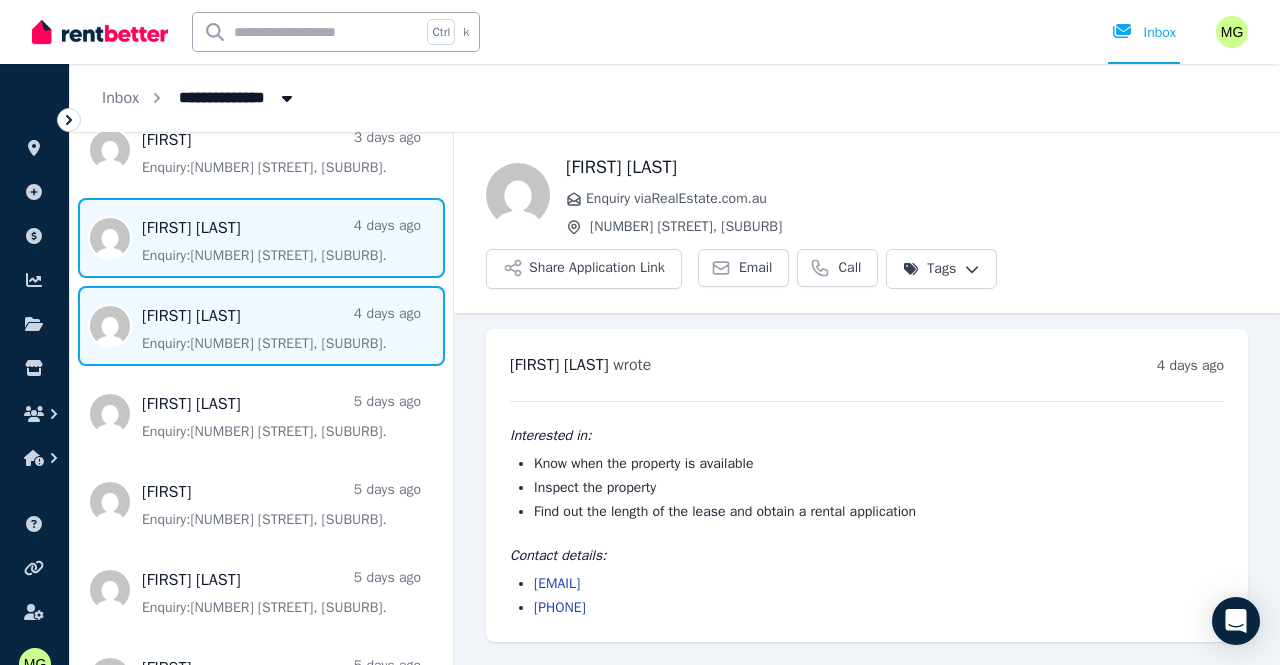 click at bounding box center (261, 238) 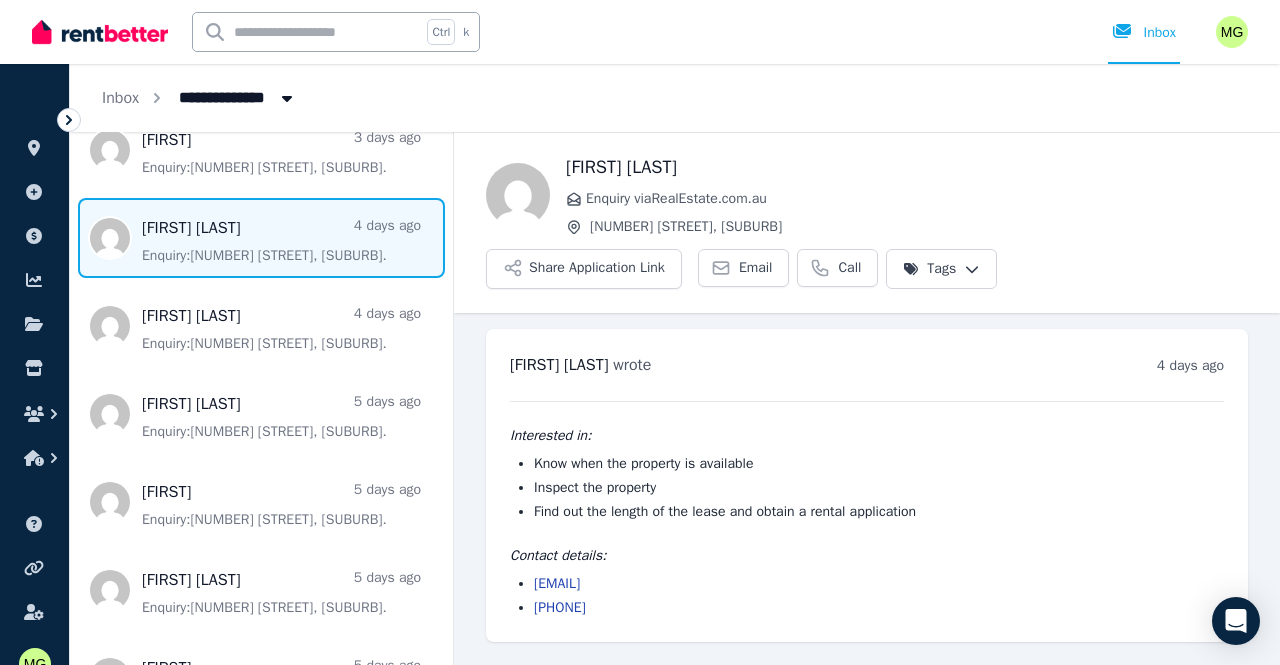 drag, startPoint x: 695, startPoint y: 588, endPoint x: 530, endPoint y: 582, distance: 165.10905 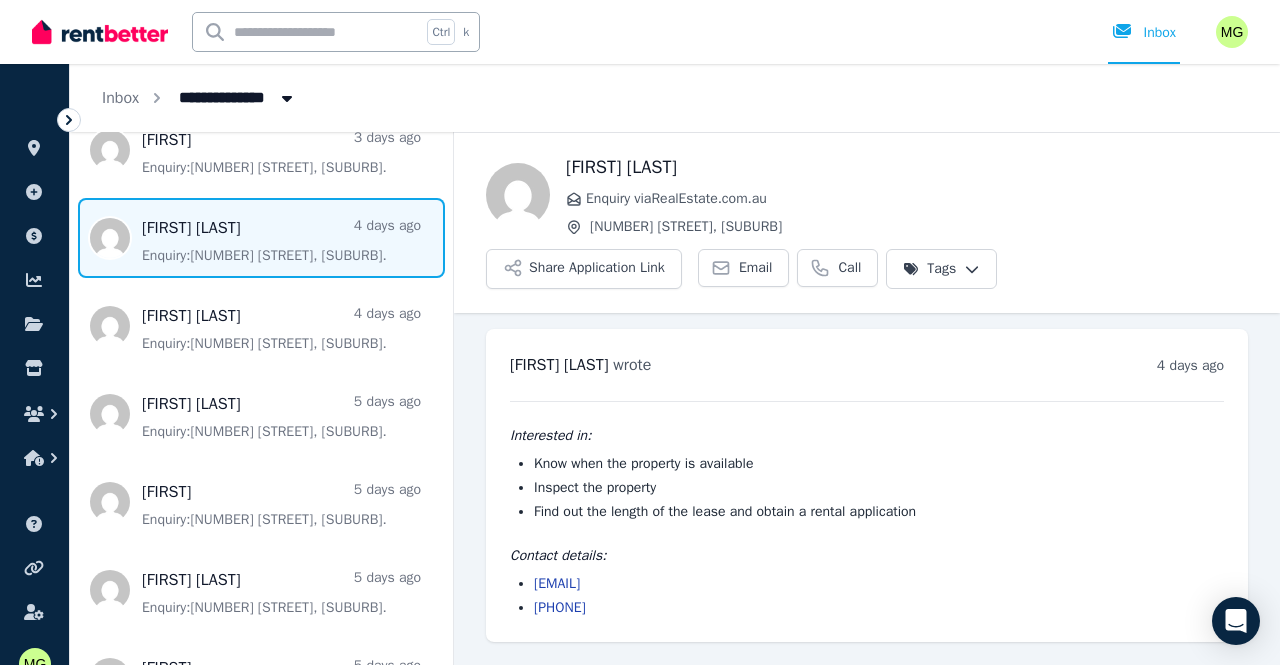 click on "[EMAIL] [PHONE]" at bounding box center [867, 596] 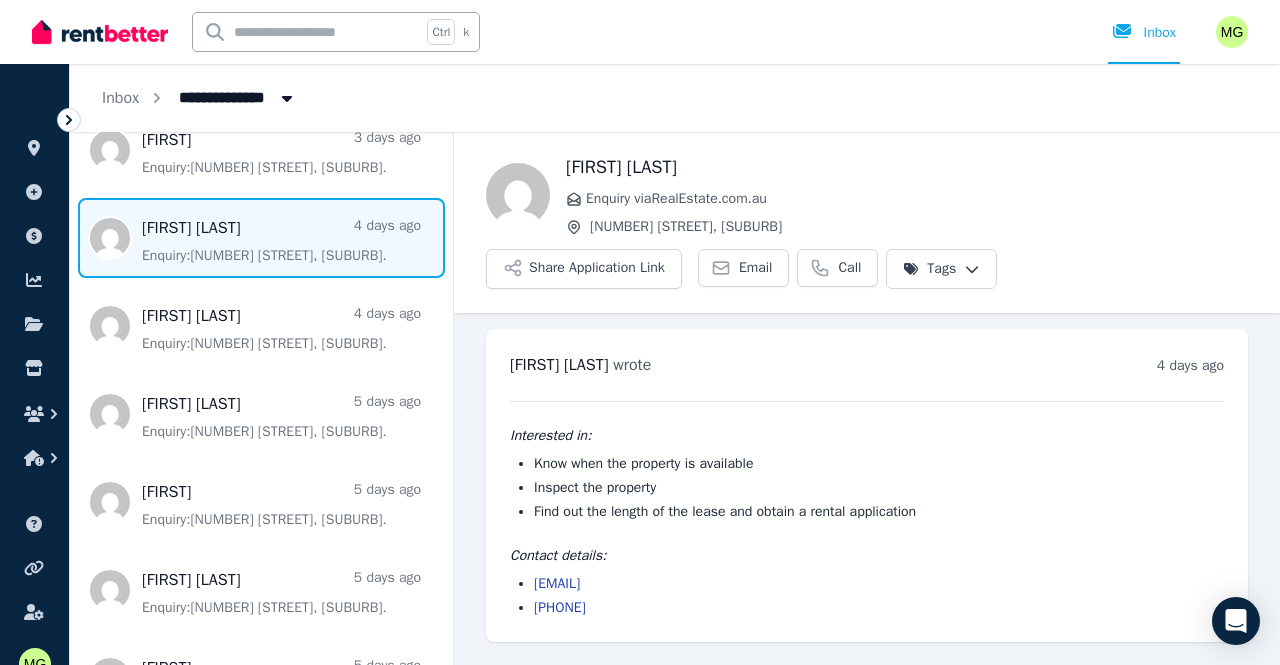 drag, startPoint x: 618, startPoint y: 613, endPoint x: 535, endPoint y: 603, distance: 83.60024 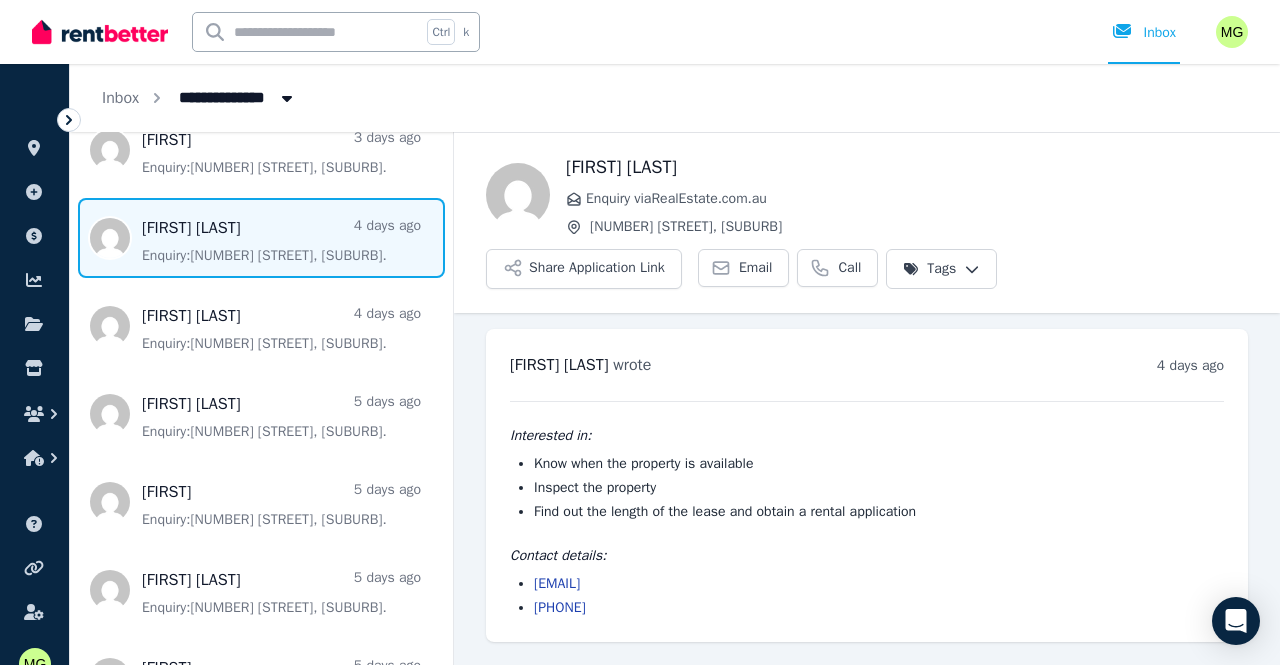 click on "[PHONE]" at bounding box center (879, 608) 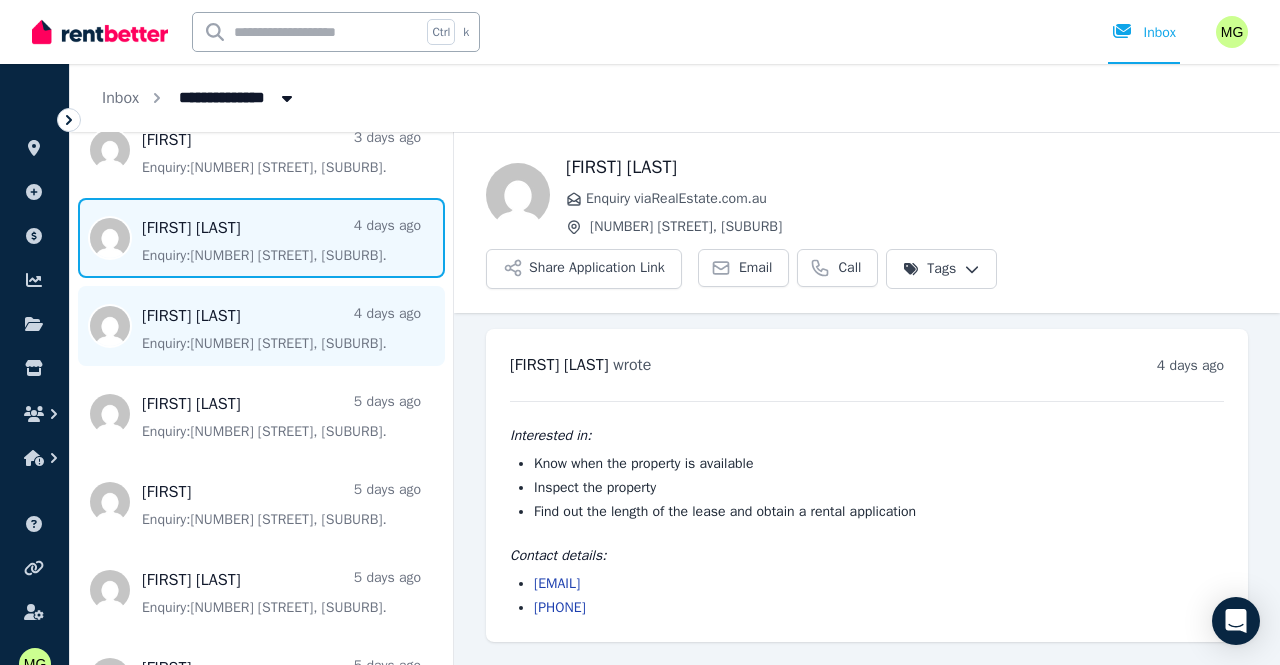 scroll, scrollTop: 648, scrollLeft: 0, axis: vertical 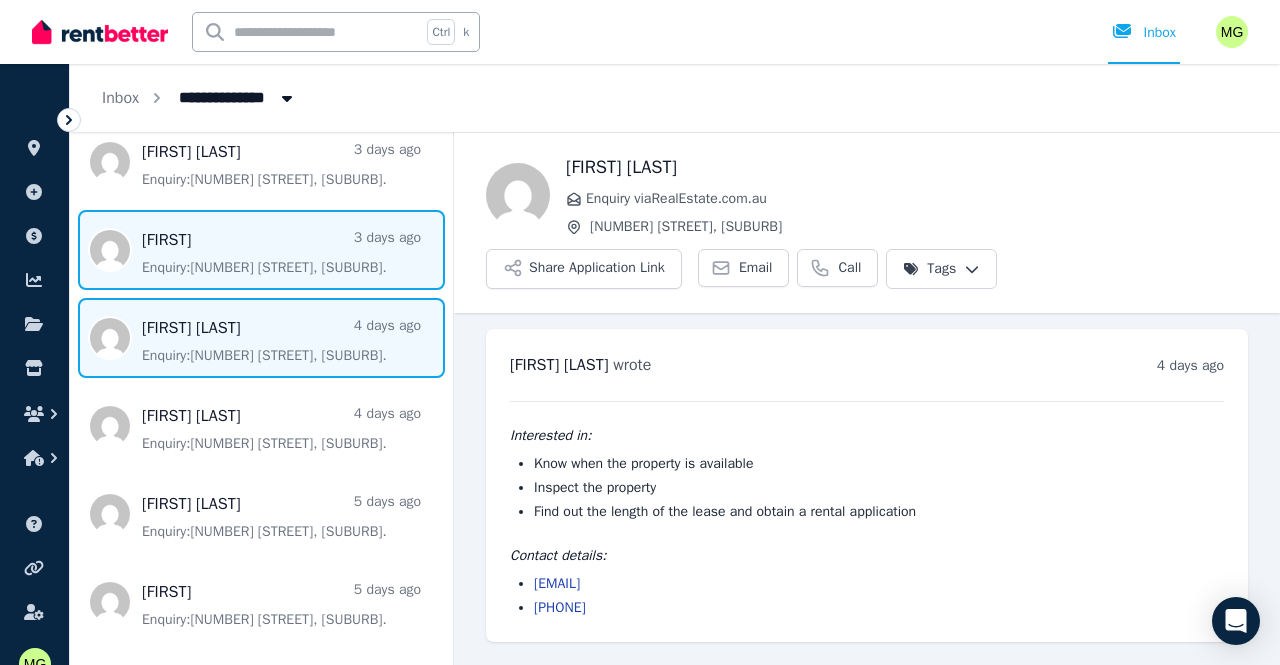 click at bounding box center (261, 250) 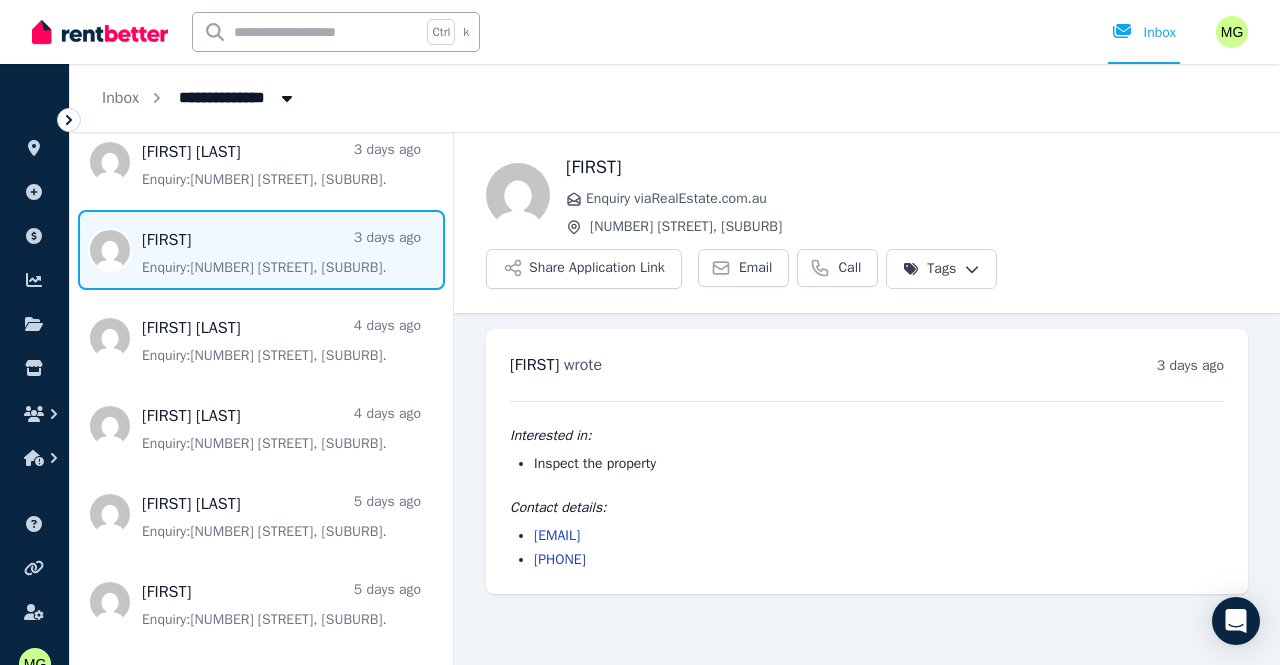 drag, startPoint x: 730, startPoint y: 544, endPoint x: 532, endPoint y: 538, distance: 198.09088 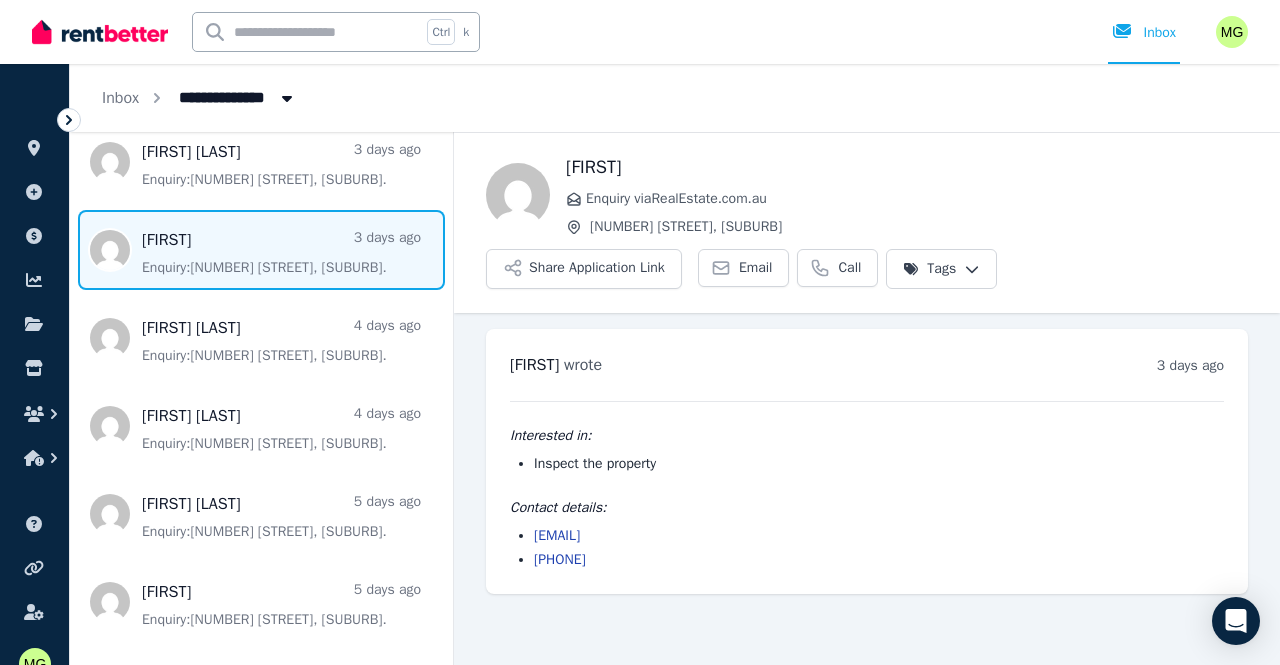 click on "[EMAIL] [PHONE]" at bounding box center [867, 548] 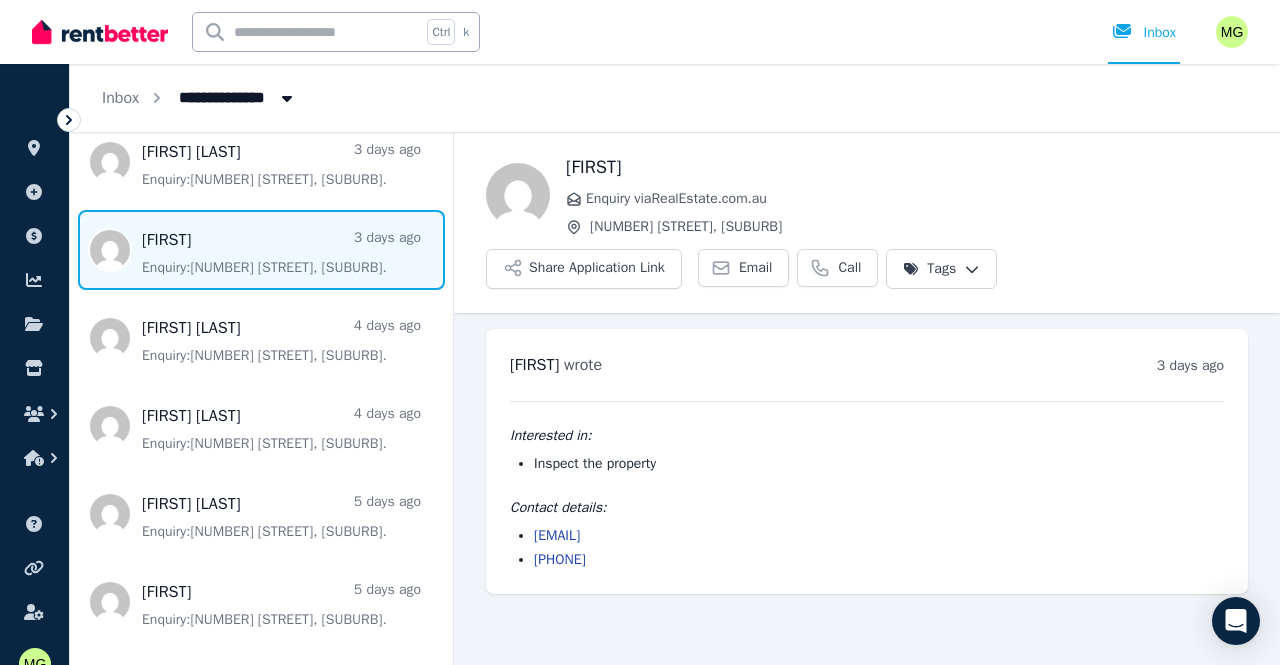 drag, startPoint x: 626, startPoint y: 561, endPoint x: 532, endPoint y: 558, distance: 94.04786 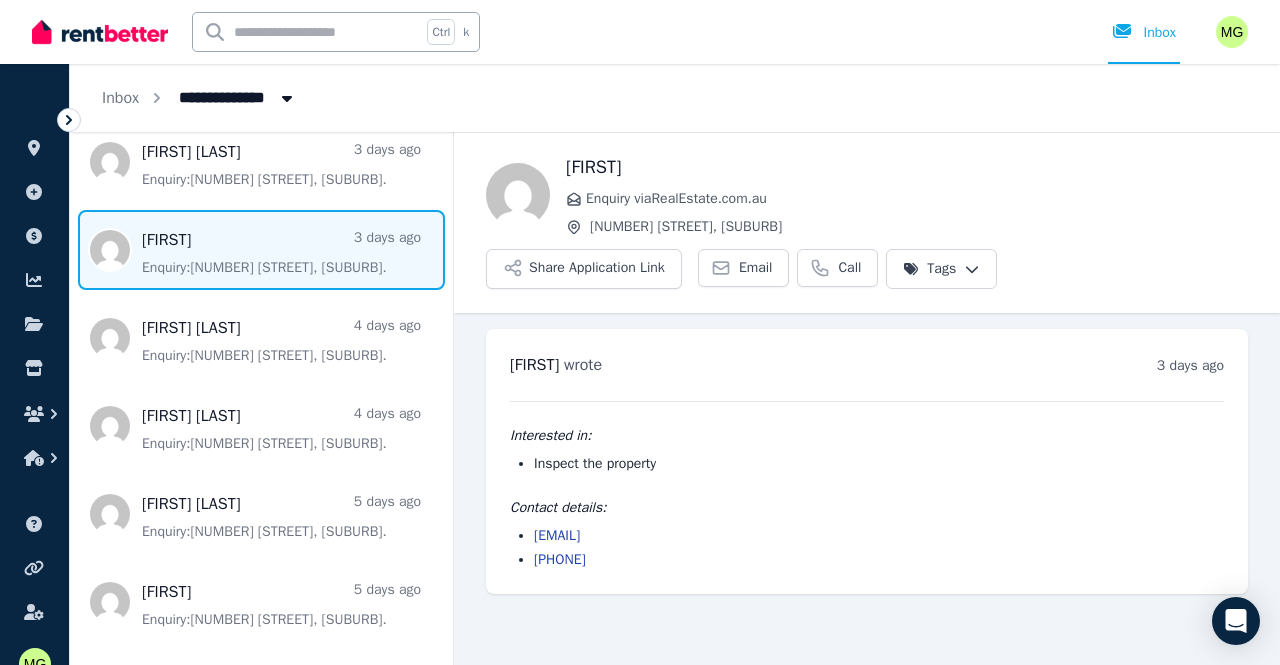 click on "[EMAIL] [PHONE]" at bounding box center [867, 548] 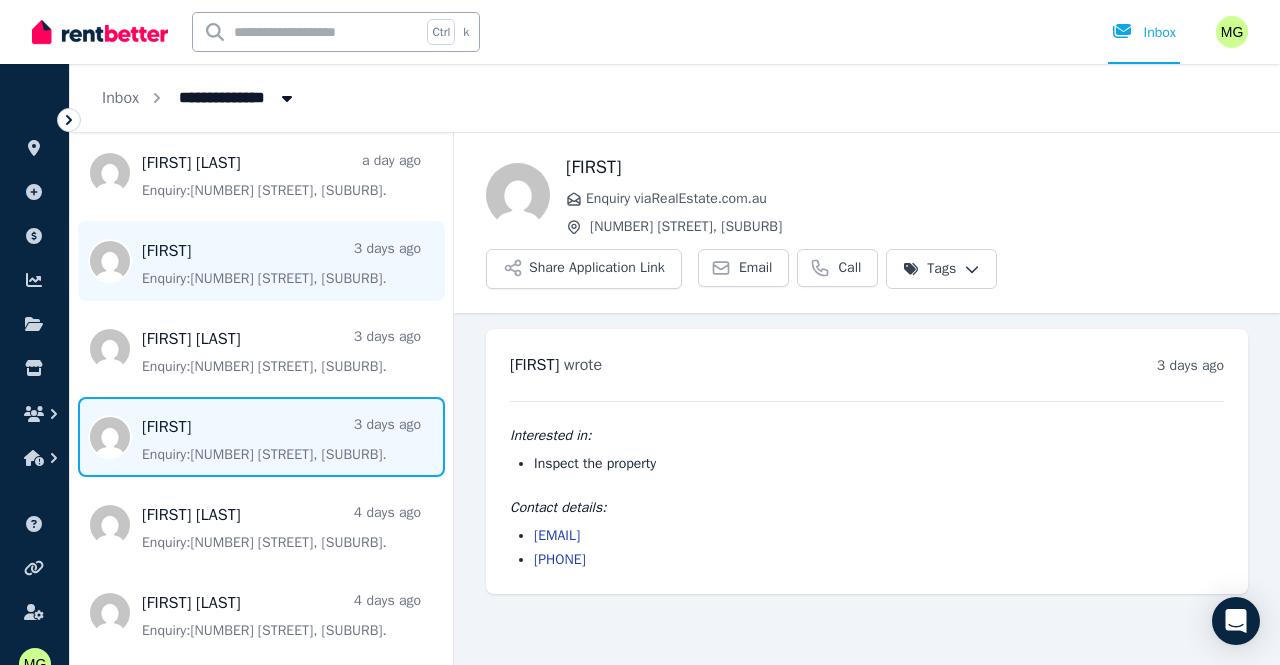 scroll, scrollTop: 448, scrollLeft: 0, axis: vertical 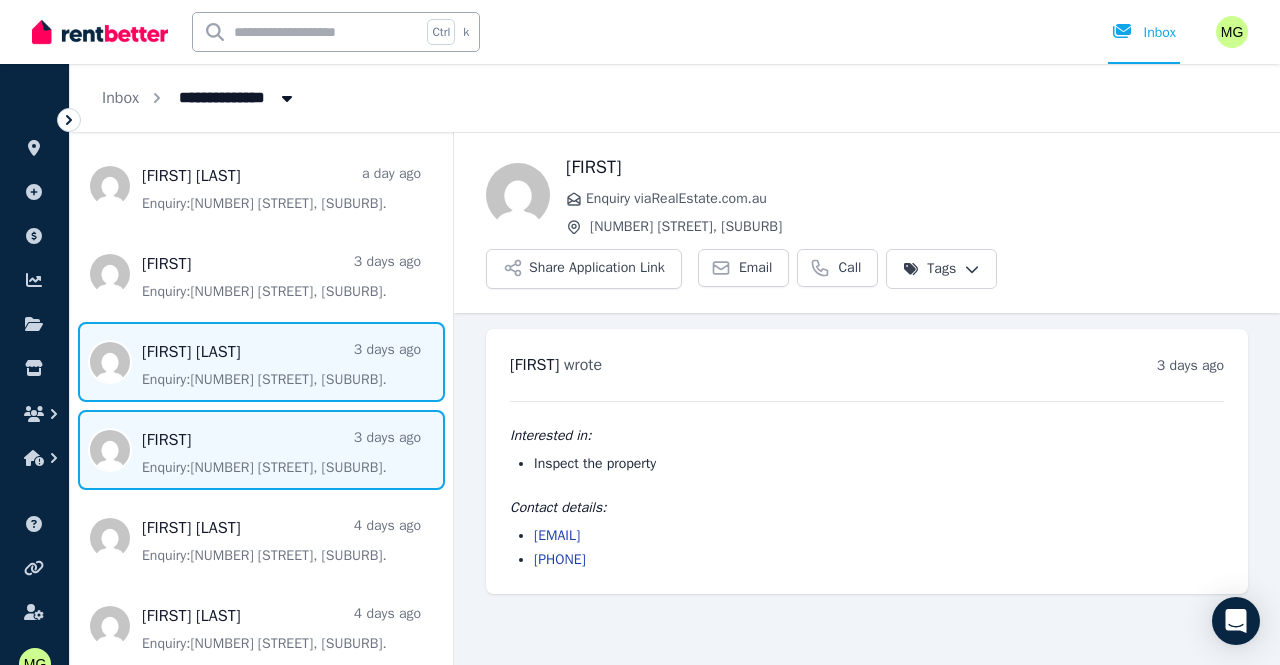click at bounding box center [261, 362] 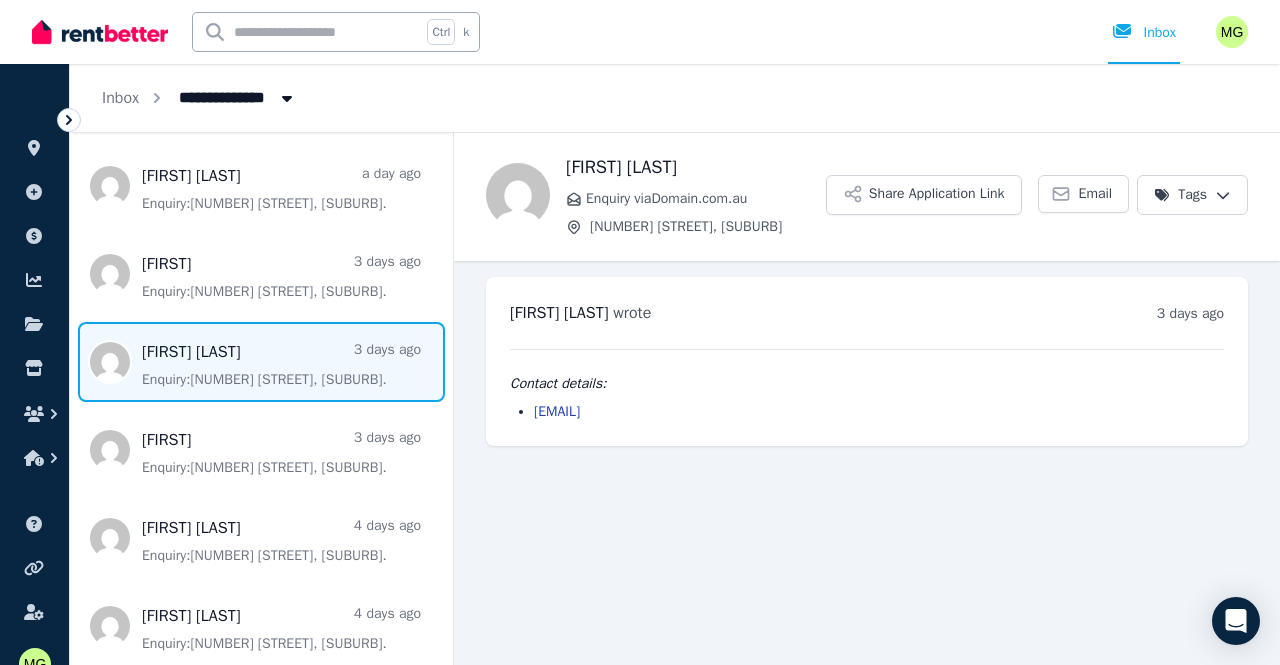 drag, startPoint x: 766, startPoint y: 421, endPoint x: 530, endPoint y: 416, distance: 236.05296 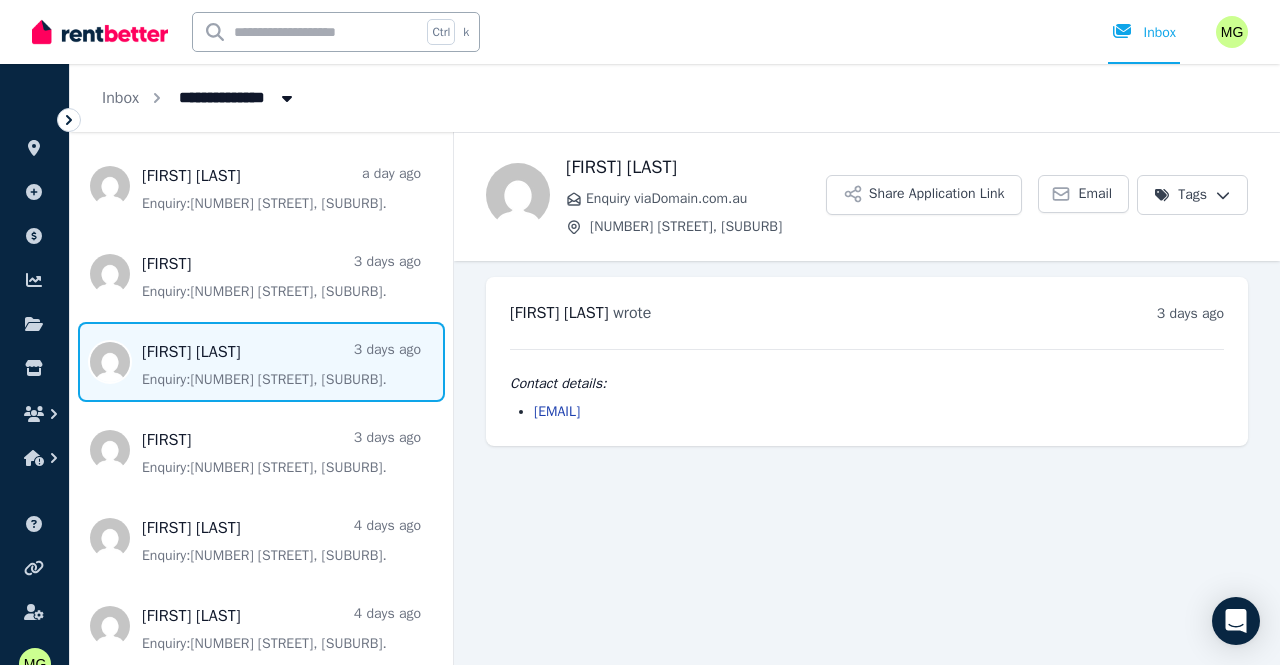 click on "[FIRST] [LAST] [TIME_AGO] [TIME] on [DAY], [DATE] [YEAR] Contact details: [EMAIL]" at bounding box center [867, 361] 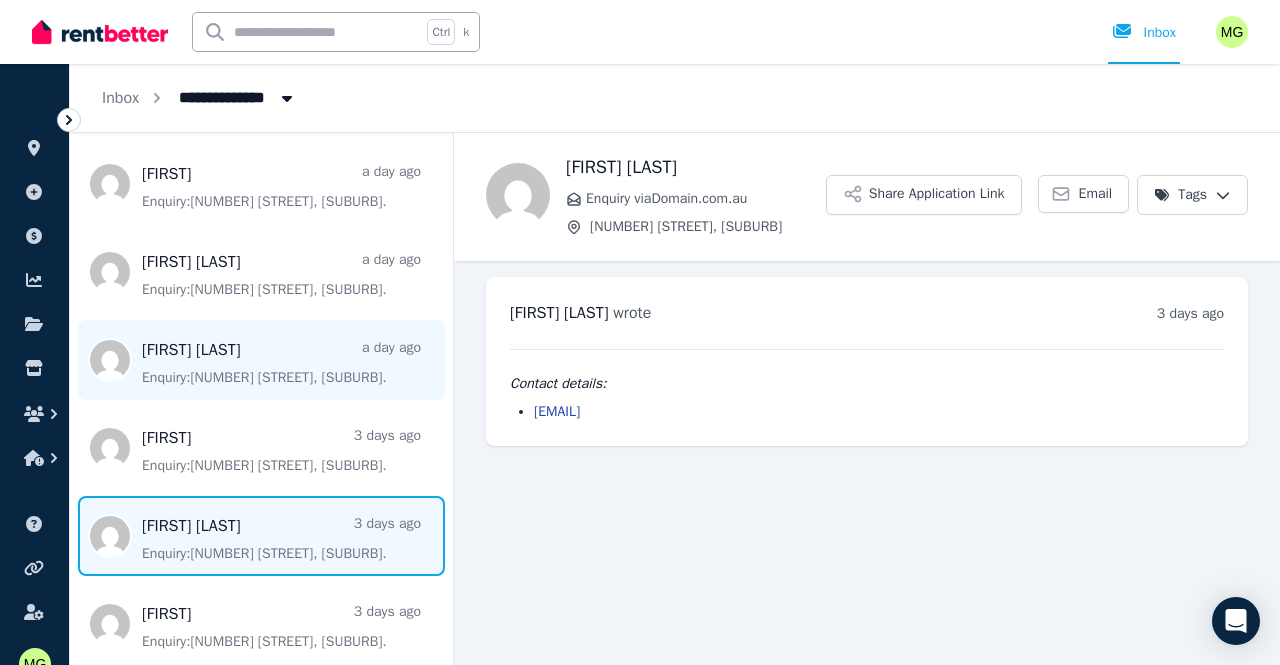 scroll, scrollTop: 248, scrollLeft: 0, axis: vertical 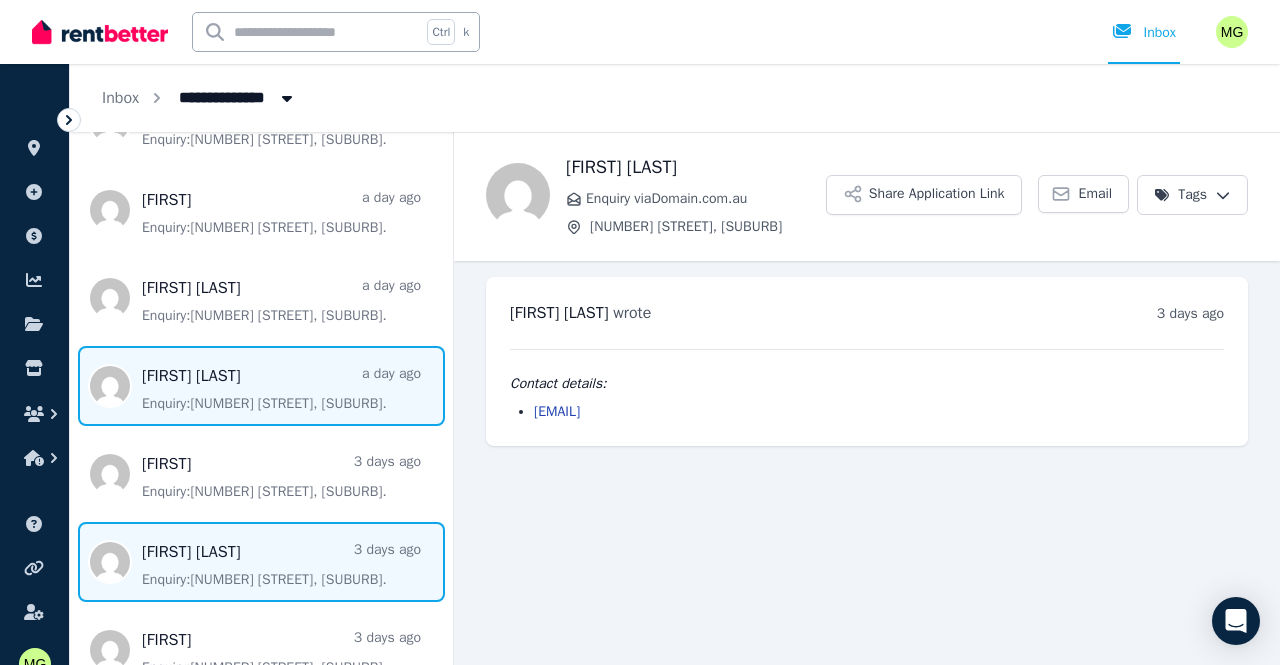 click at bounding box center (261, 386) 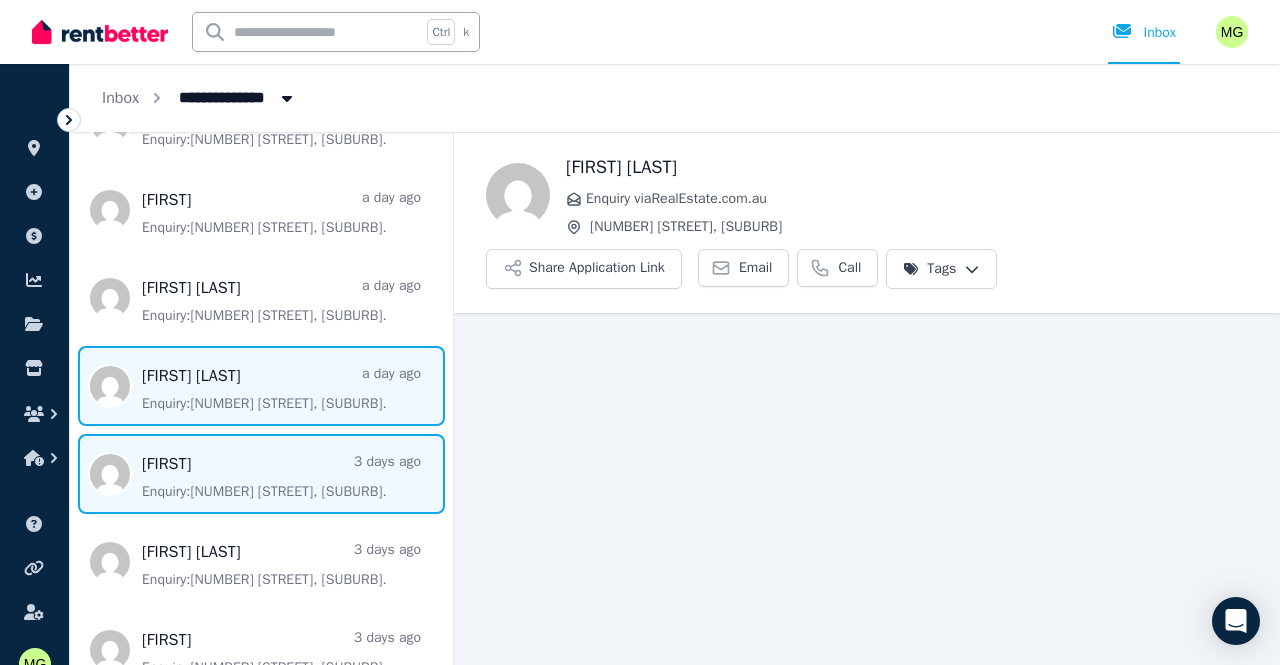 click at bounding box center [261, 474] 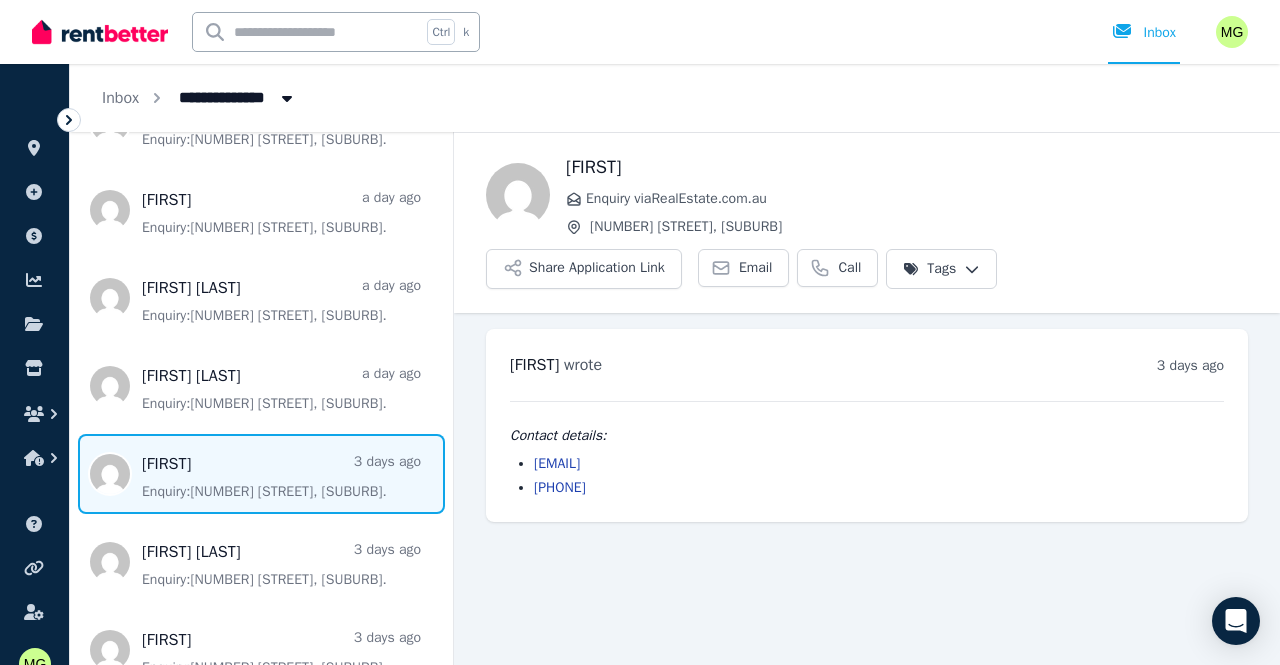 drag, startPoint x: 620, startPoint y: 497, endPoint x: 534, endPoint y: 501, distance: 86.09297 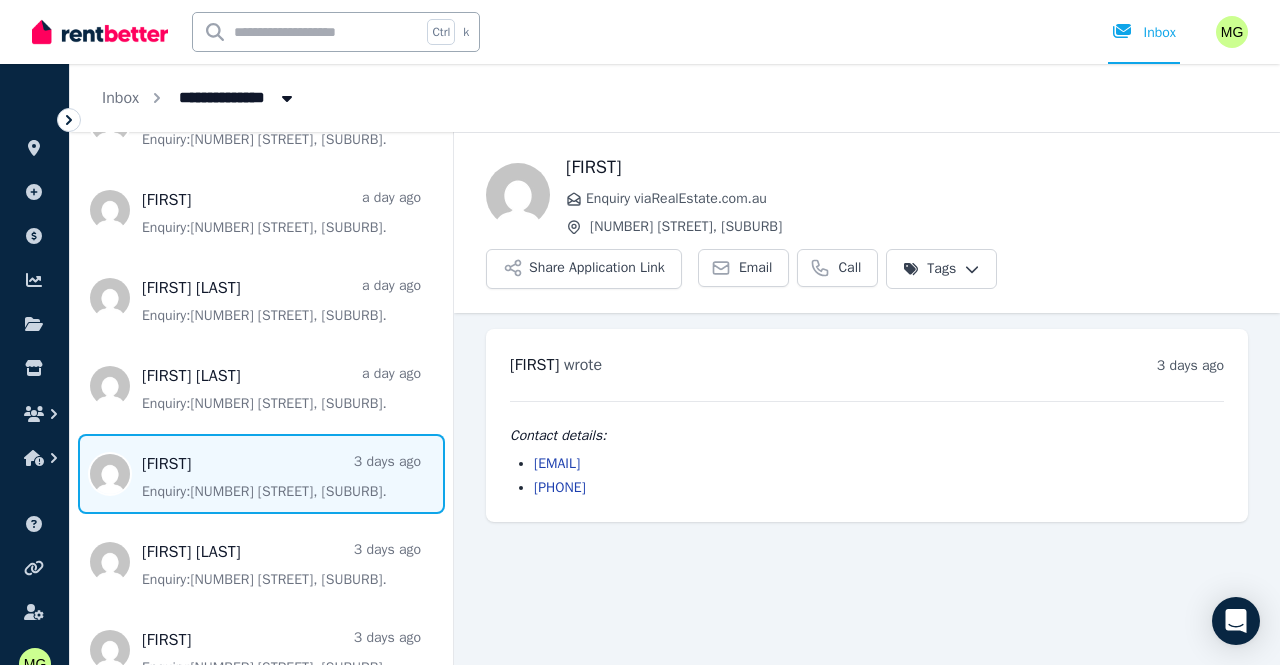 click on "[FIRST] [LAST] [TIME_AGO] [TIME] on [DAY], [DATE] [YEAR] Contact details: [EMAIL] [PHONE]" at bounding box center (867, 425) 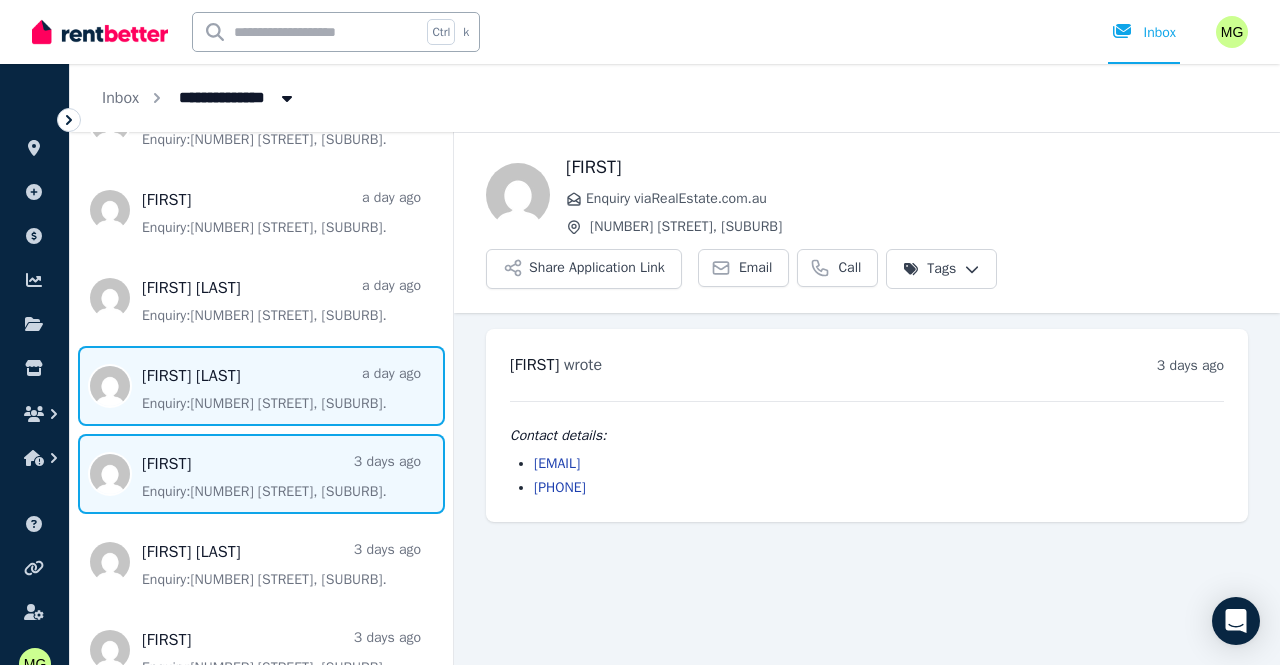 click at bounding box center [261, 386] 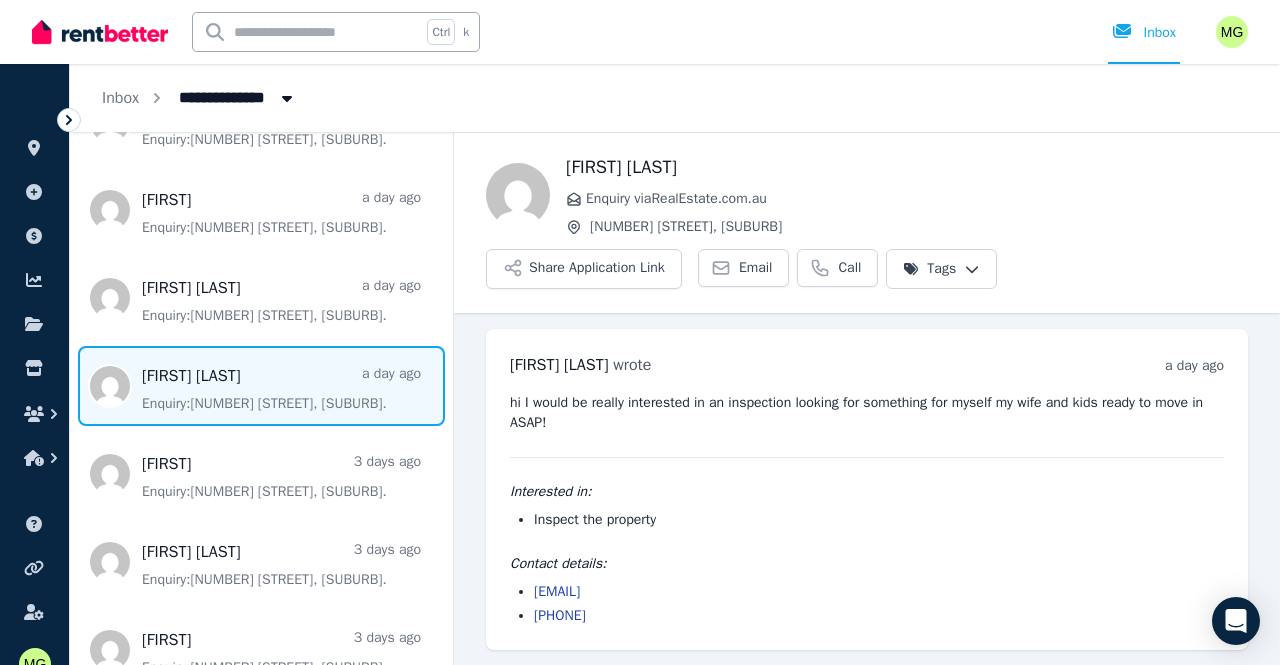 drag, startPoint x: 691, startPoint y: 599, endPoint x: 536, endPoint y: 592, distance: 155.15799 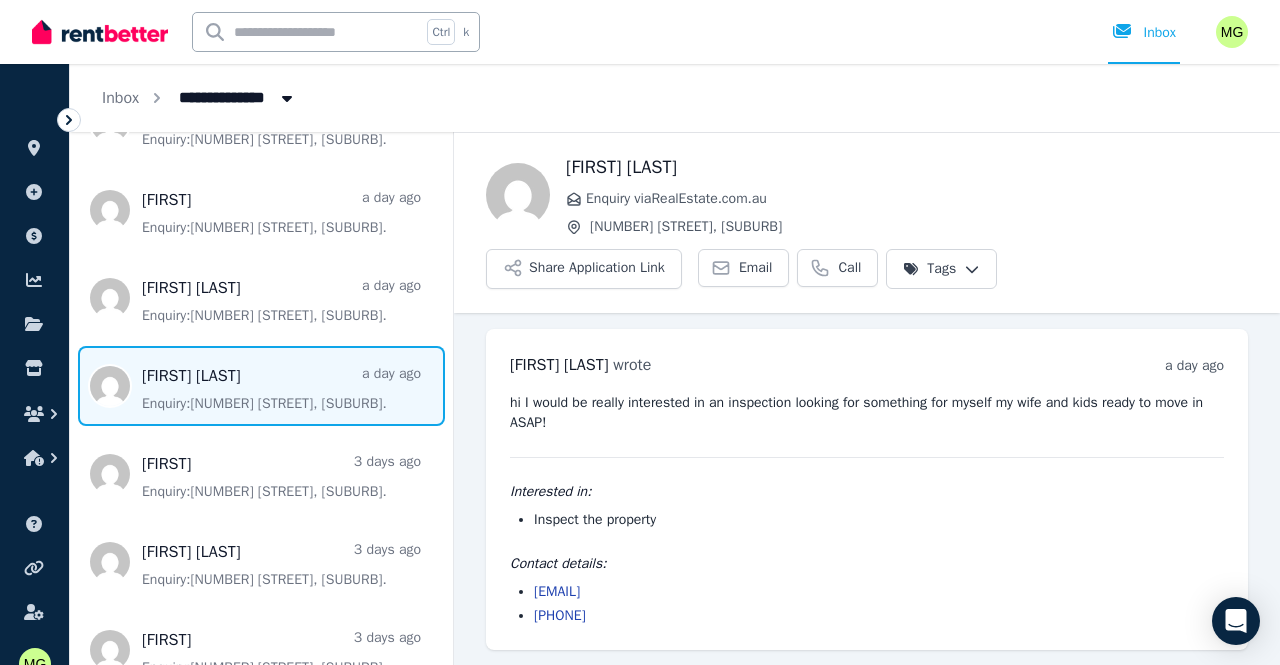 click on "[EMAIL]" at bounding box center (879, 592) 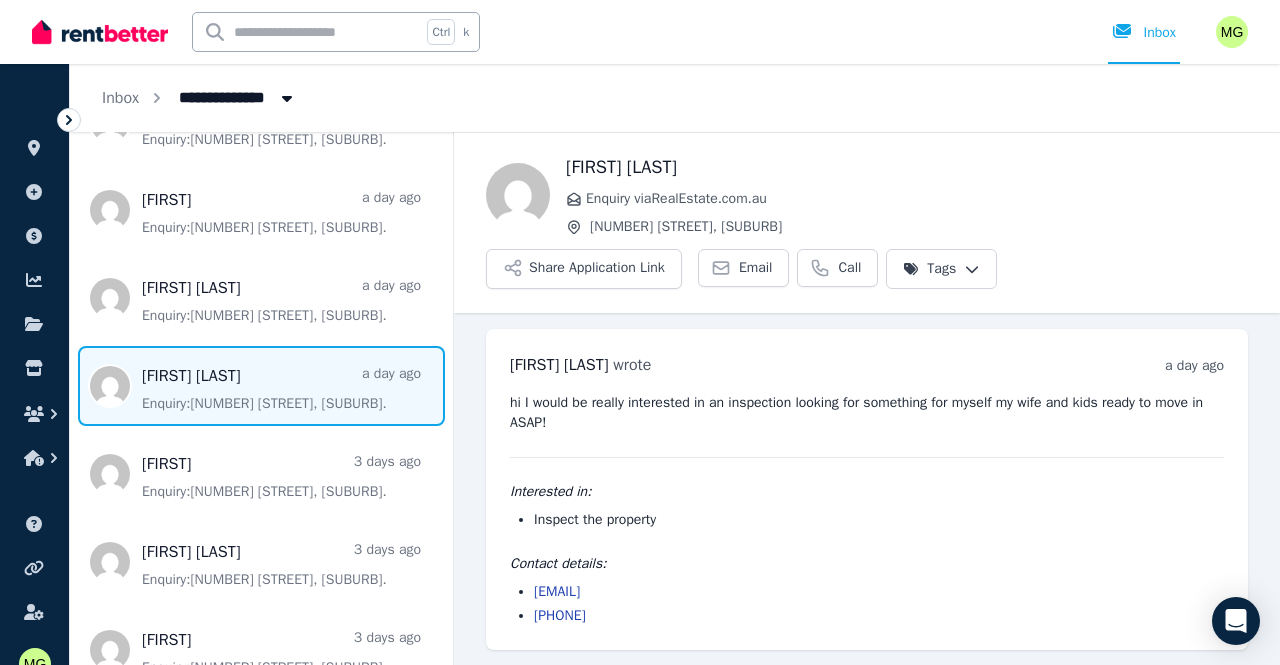 drag, startPoint x: 624, startPoint y: 617, endPoint x: 554, endPoint y: 617, distance: 70 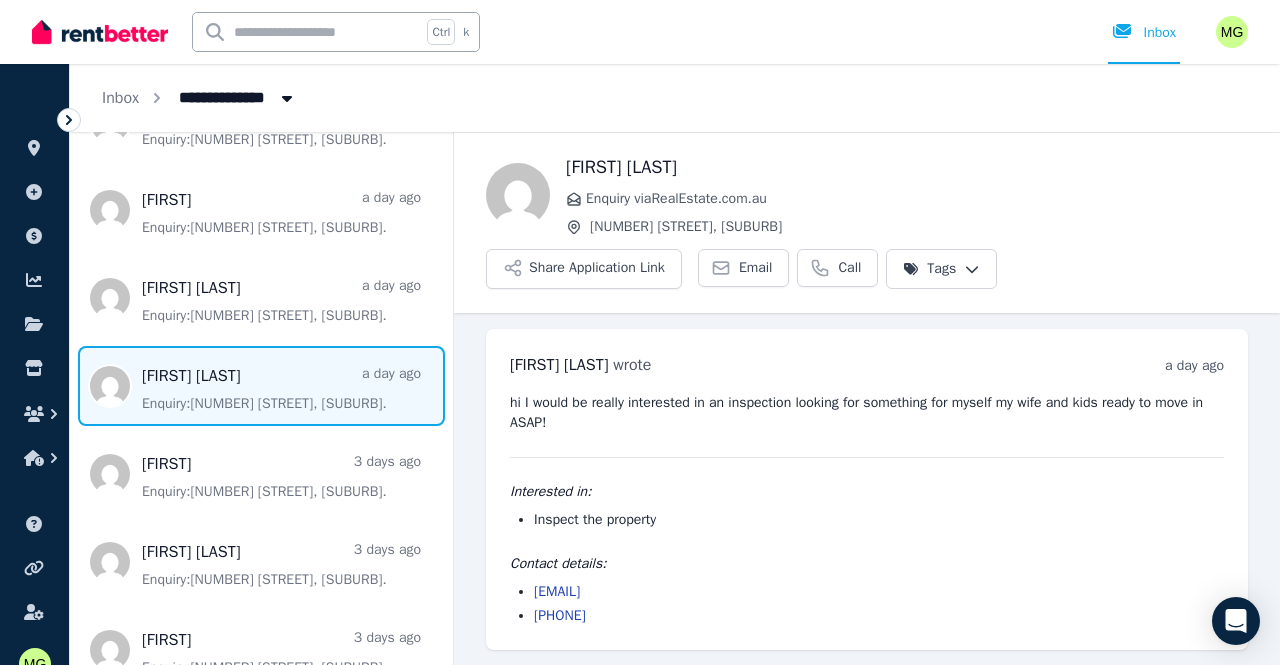 click on "[PHONE]" at bounding box center (879, 616) 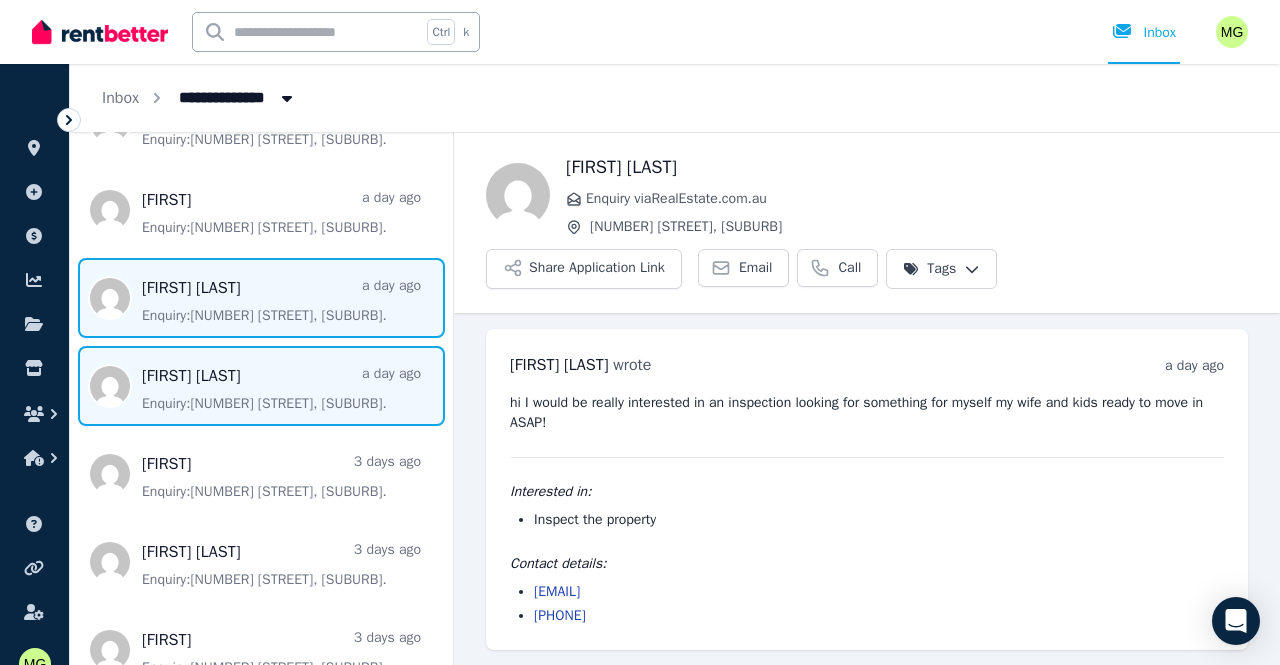 click at bounding box center (261, 298) 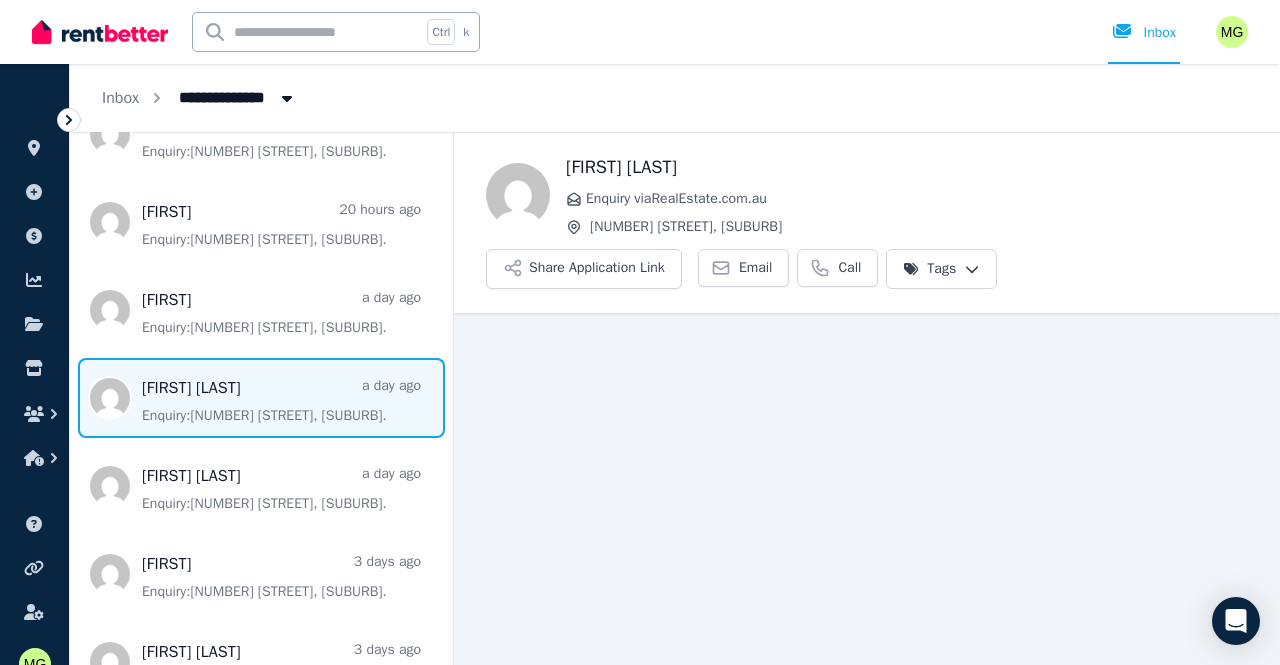 scroll, scrollTop: 48, scrollLeft: 0, axis: vertical 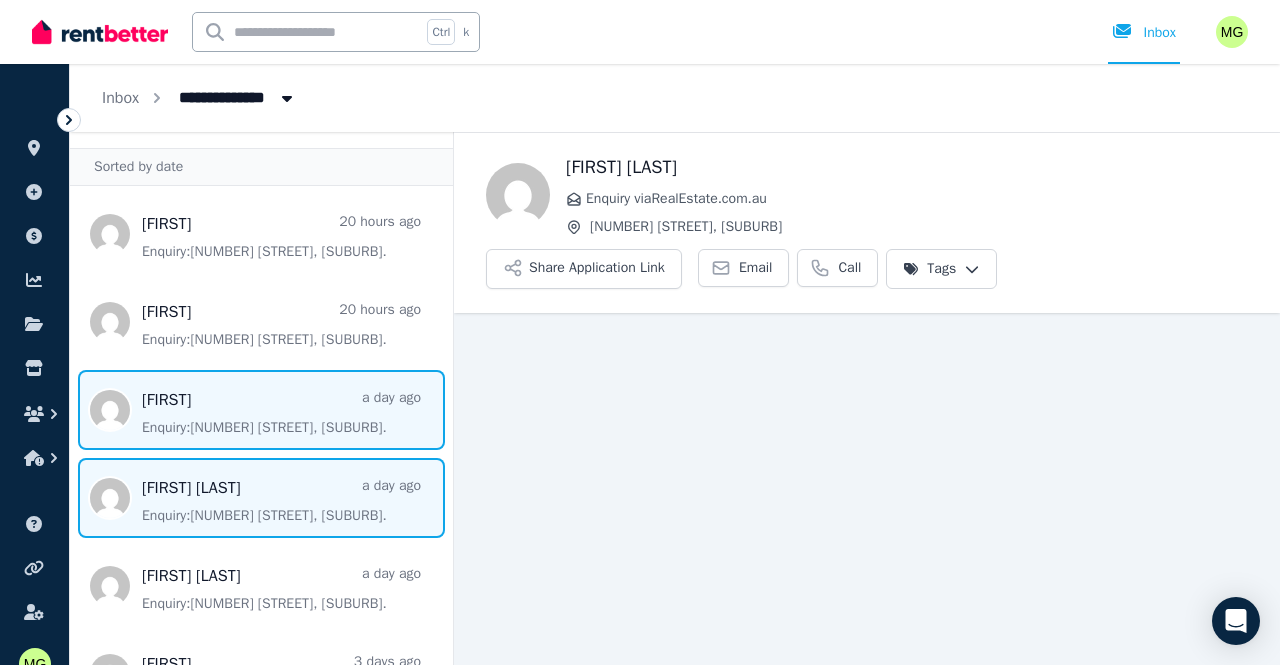 click at bounding box center (261, 410) 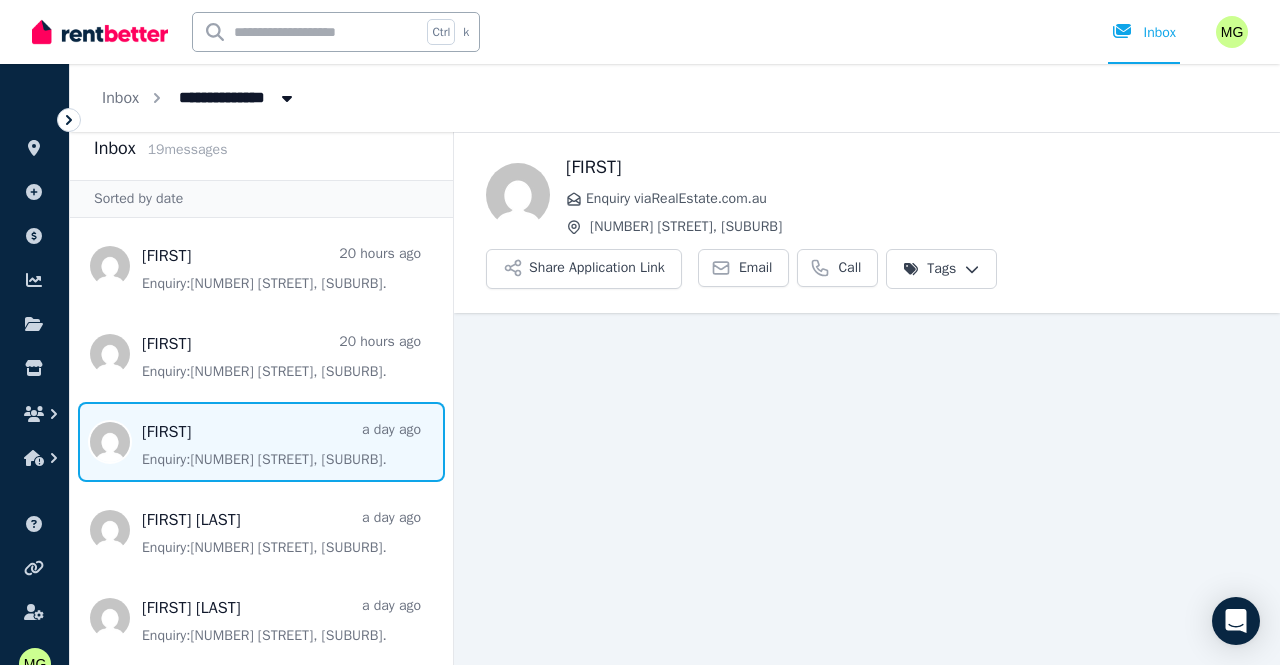 scroll, scrollTop: 0, scrollLeft: 0, axis: both 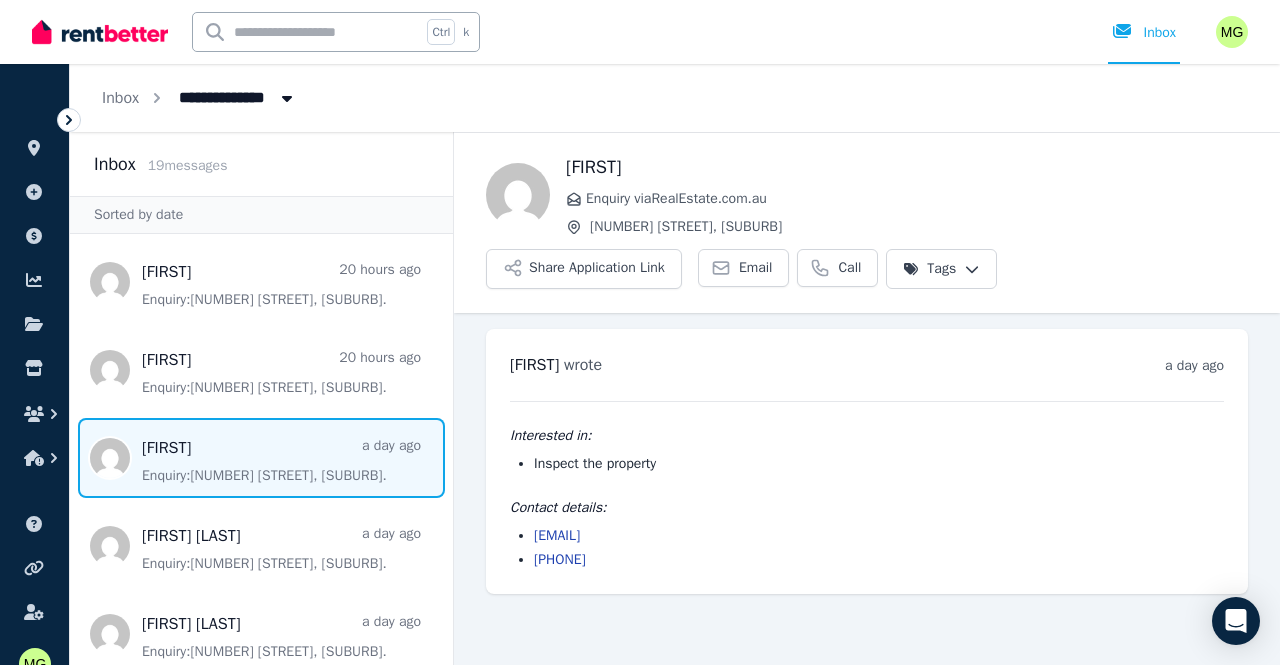 drag, startPoint x: 694, startPoint y: 545, endPoint x: 533, endPoint y: 534, distance: 161.37534 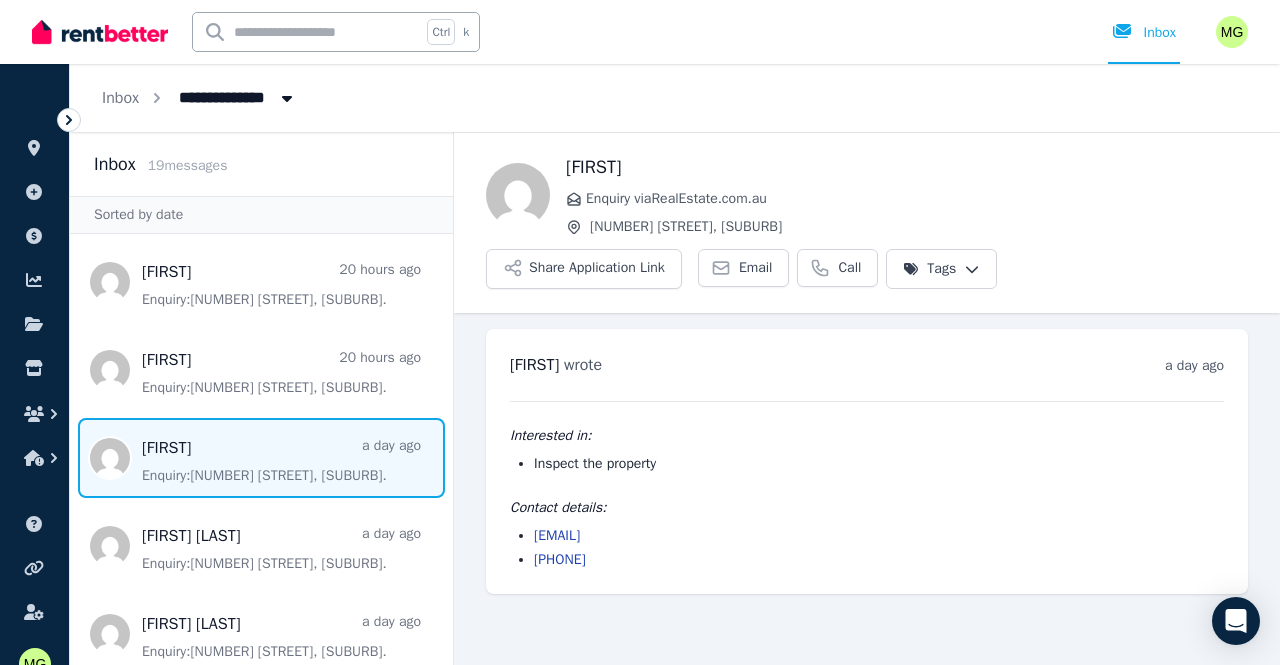 click on "[EMAIL] [PHONE]" at bounding box center (867, 548) 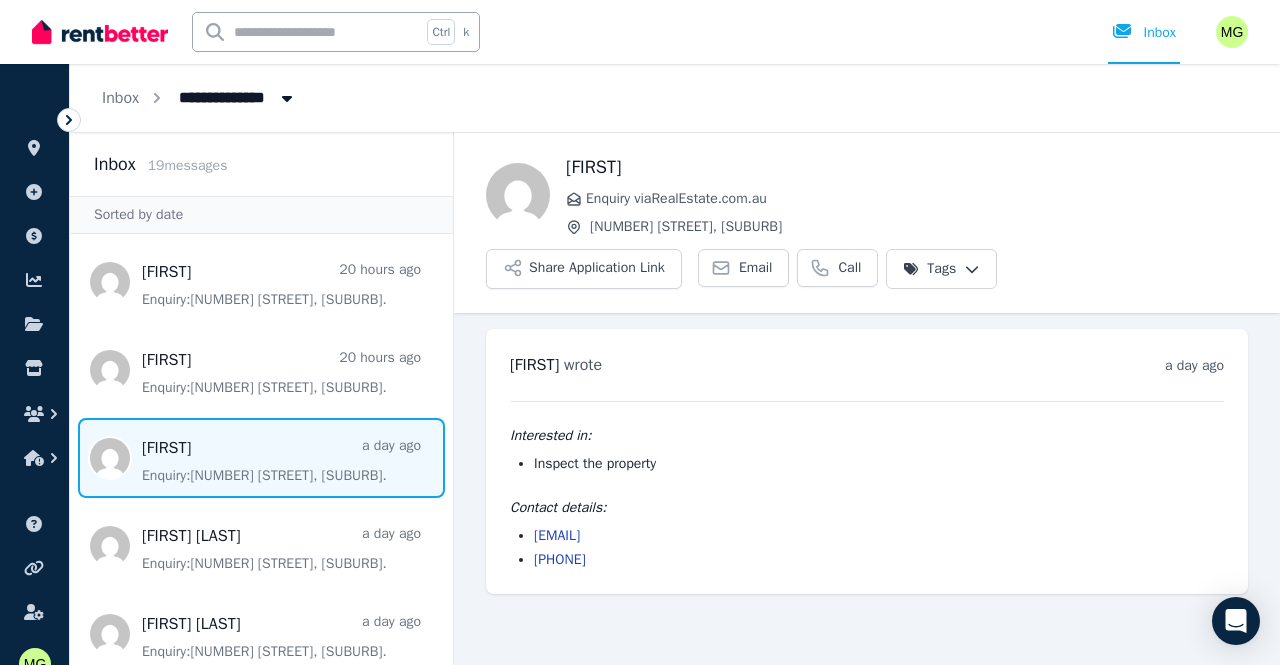drag, startPoint x: 625, startPoint y: 566, endPoint x: 531, endPoint y: 563, distance: 94.04786 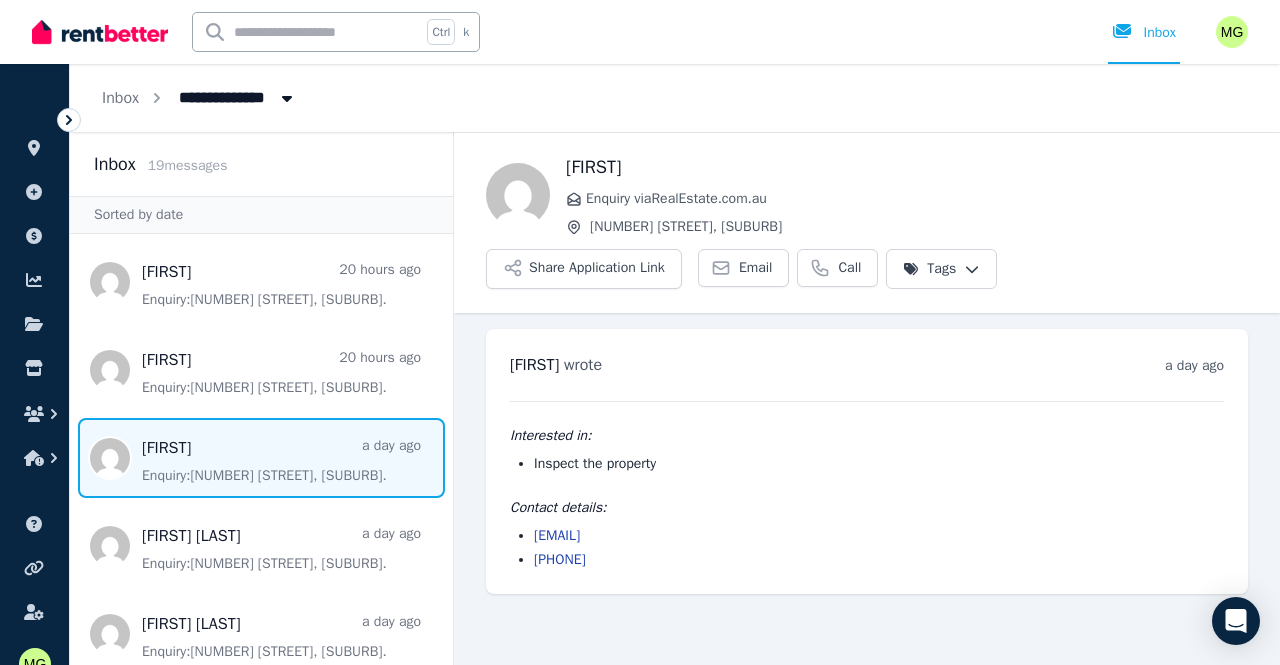 click on "[EMAIL] [PHONE]" at bounding box center (867, 548) 